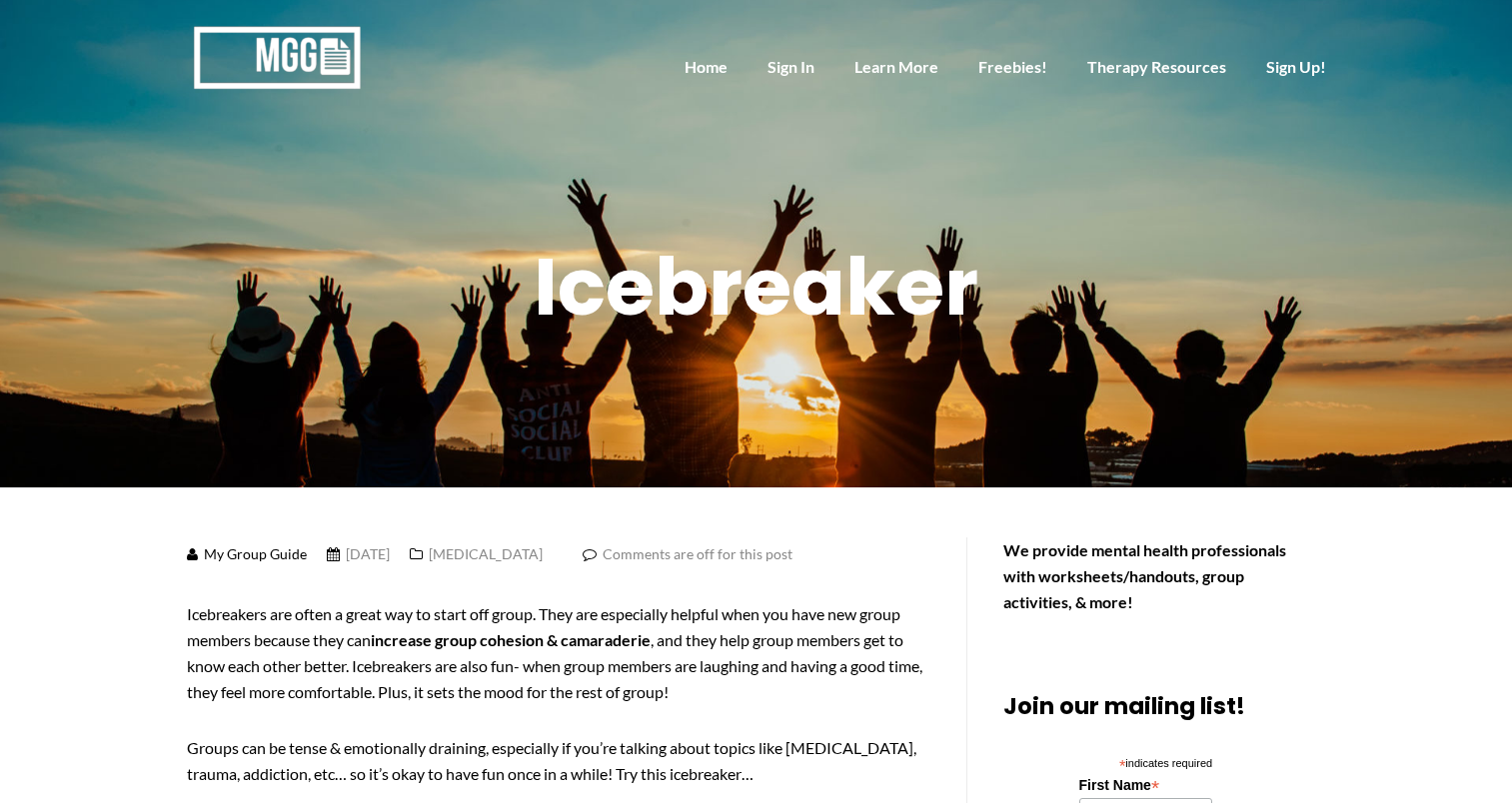scroll, scrollTop: 0, scrollLeft: 0, axis: both 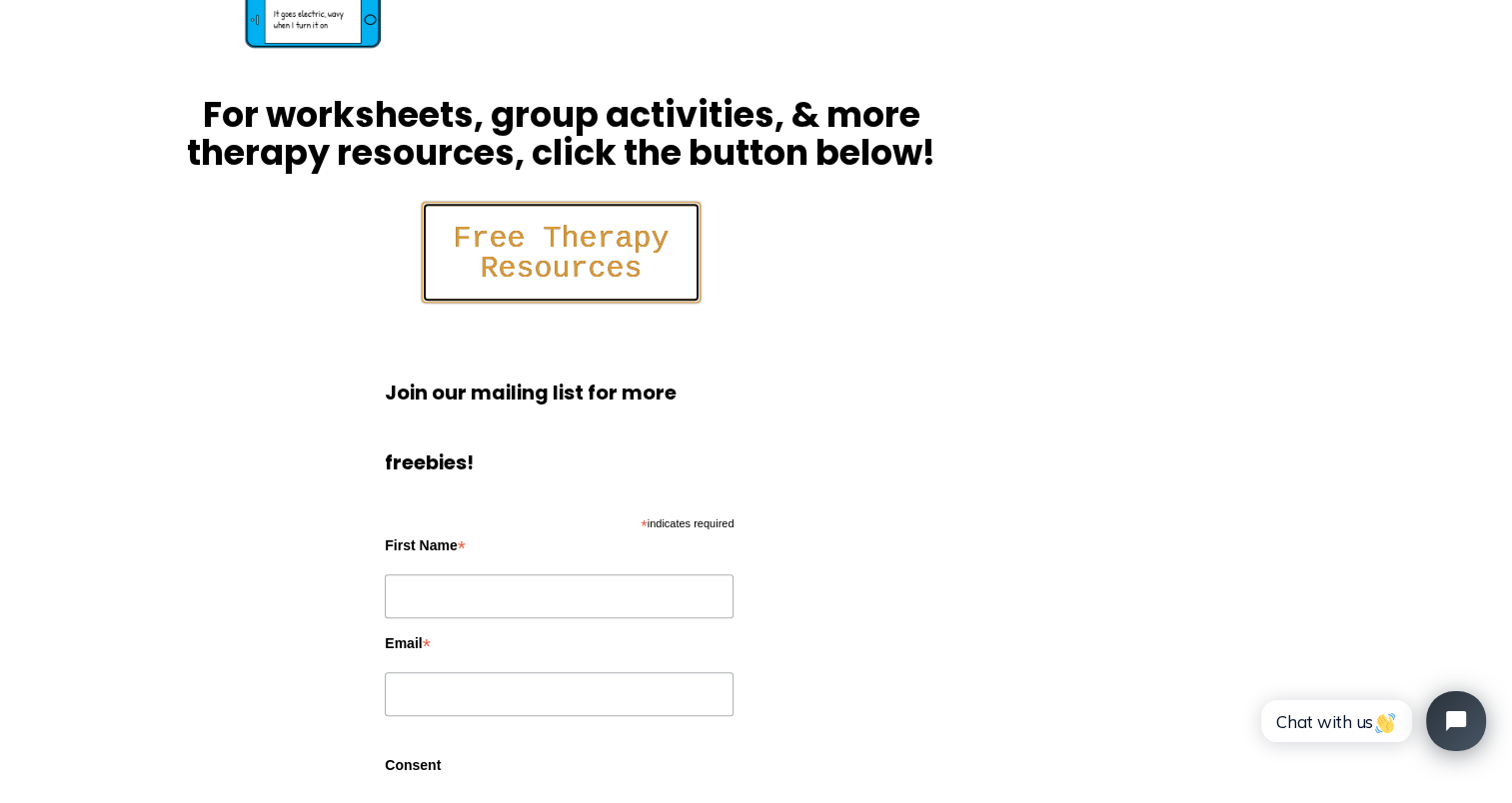 click on "Free Therapy Resources" at bounding box center [561, 245] 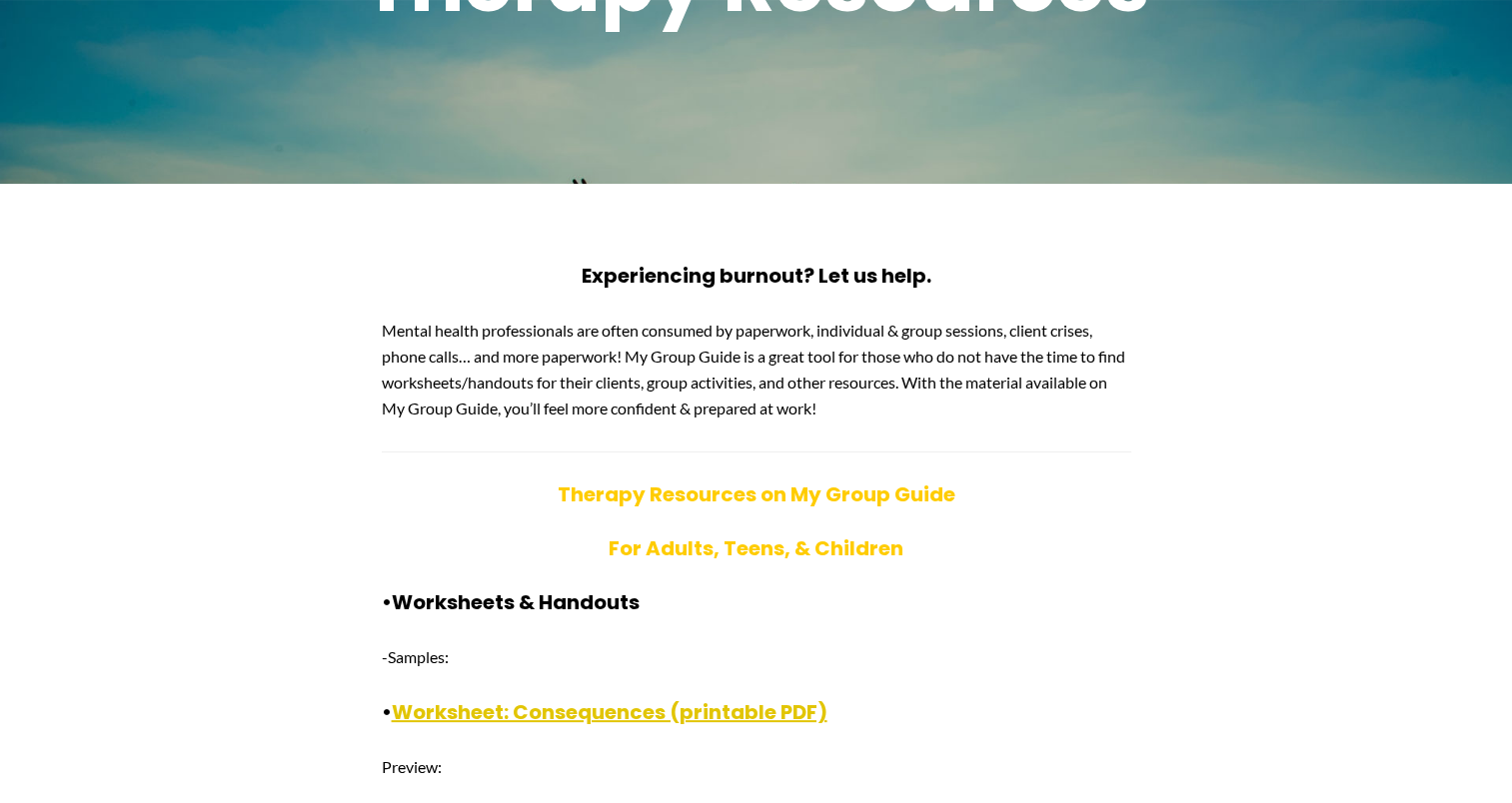 scroll, scrollTop: 306, scrollLeft: 0, axis: vertical 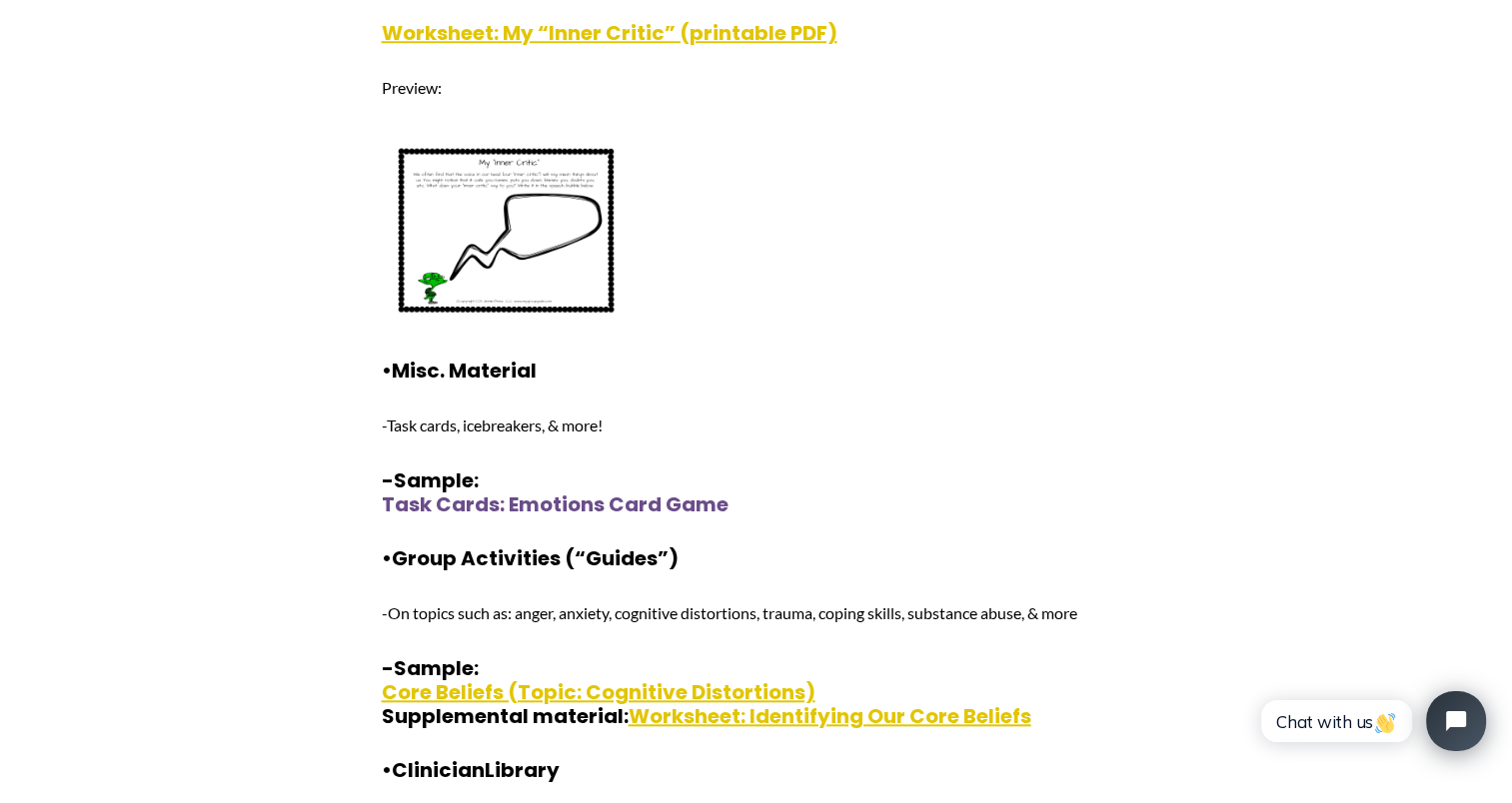 click on "Task Cards: Emotions Card Game" at bounding box center [555, 504] 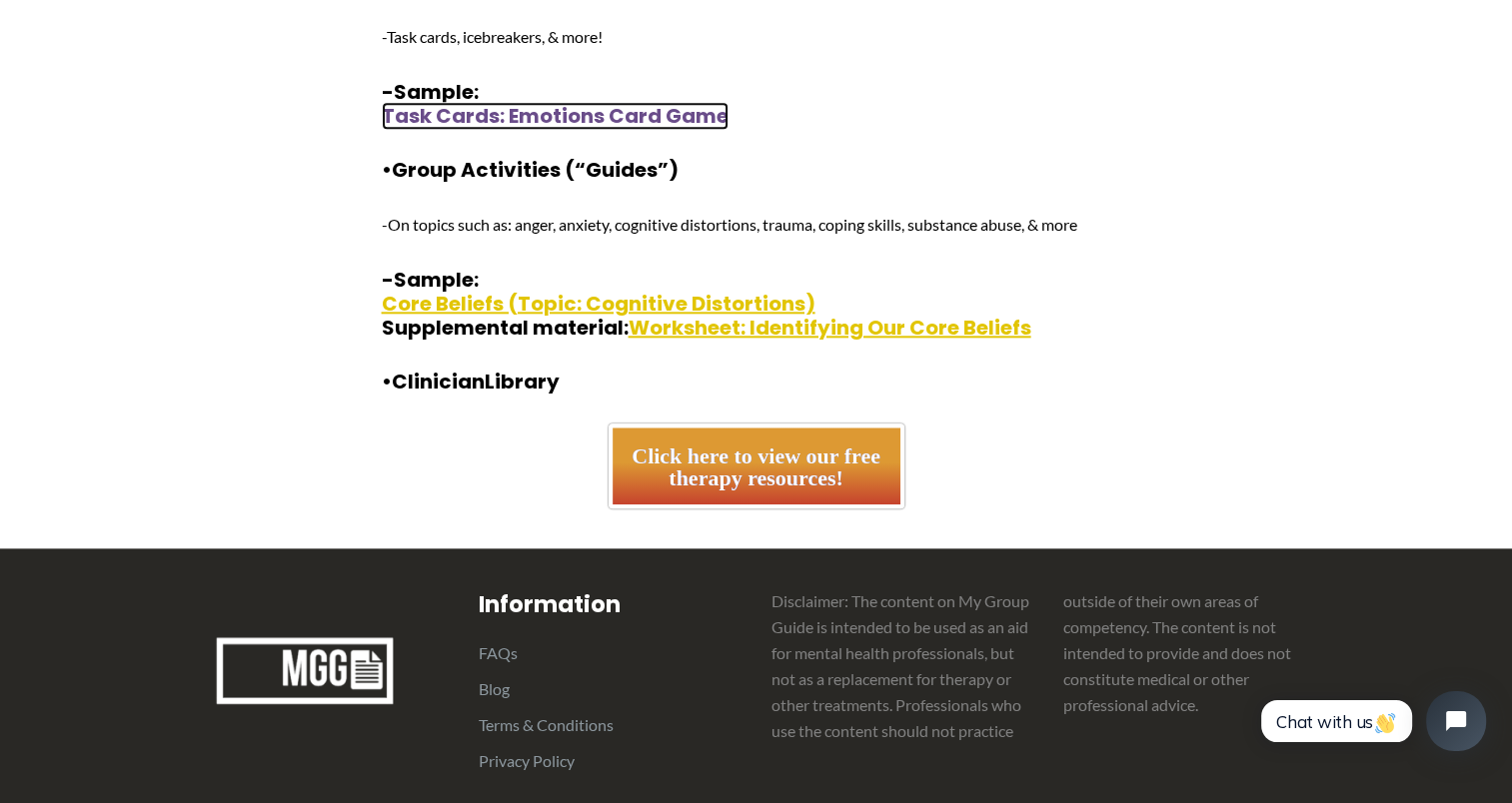 scroll, scrollTop: 2163, scrollLeft: 0, axis: vertical 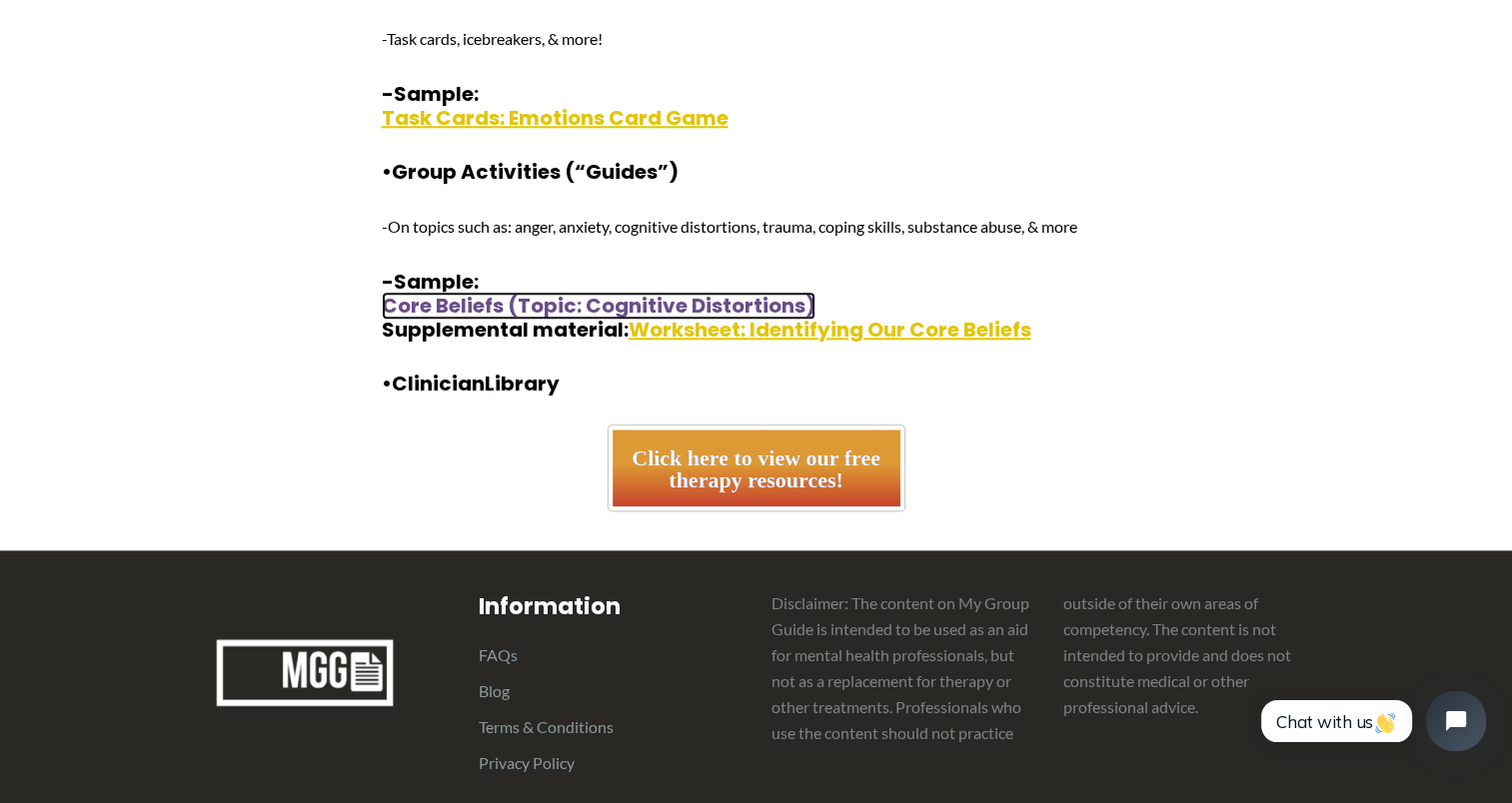 click on "Core Beliefs (Topic: Cognitive Distortions)" at bounding box center (599, 306) 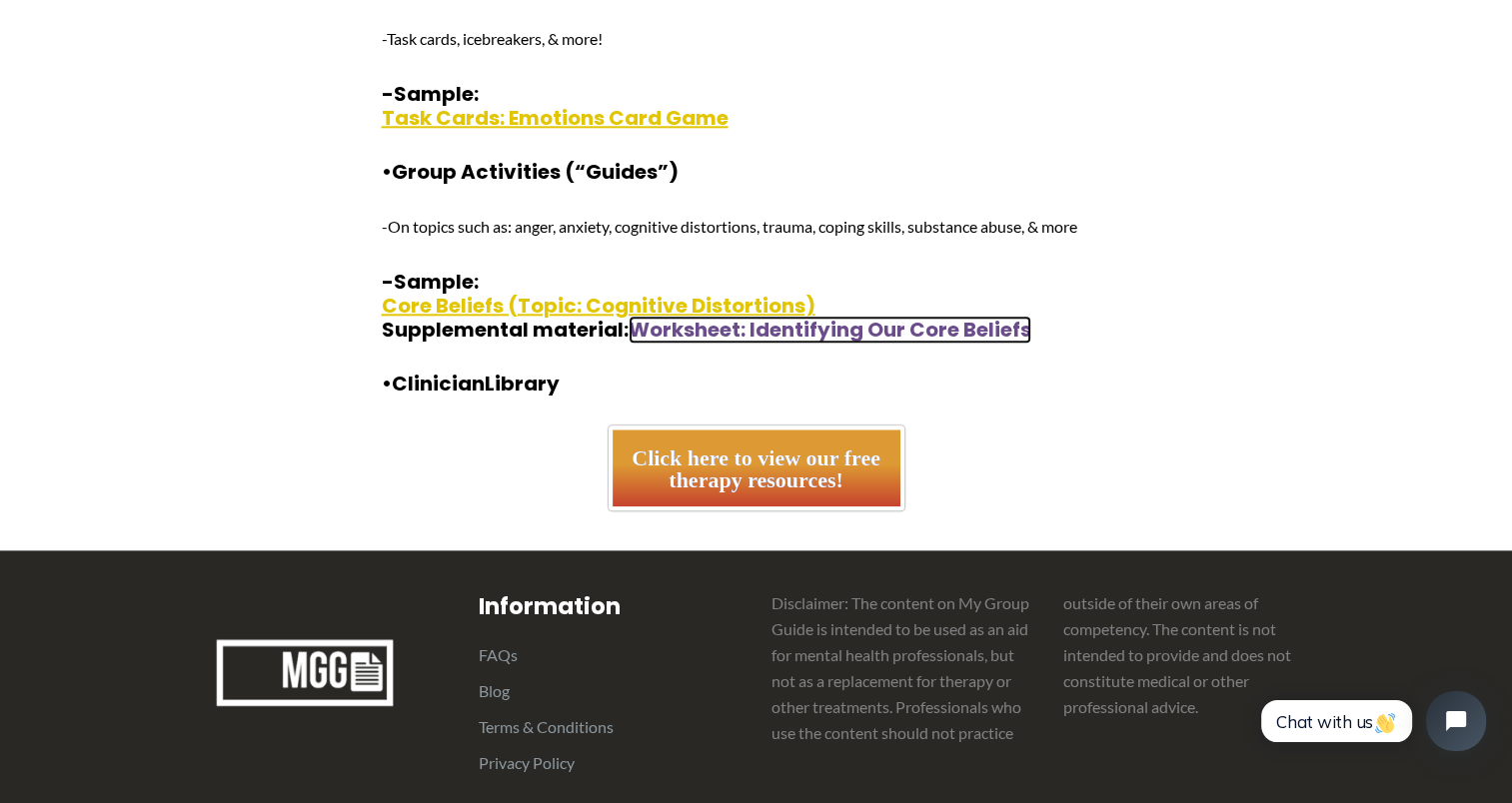 click on "Worksheet: Identifying Our Core Beliefs" at bounding box center [829, 330] 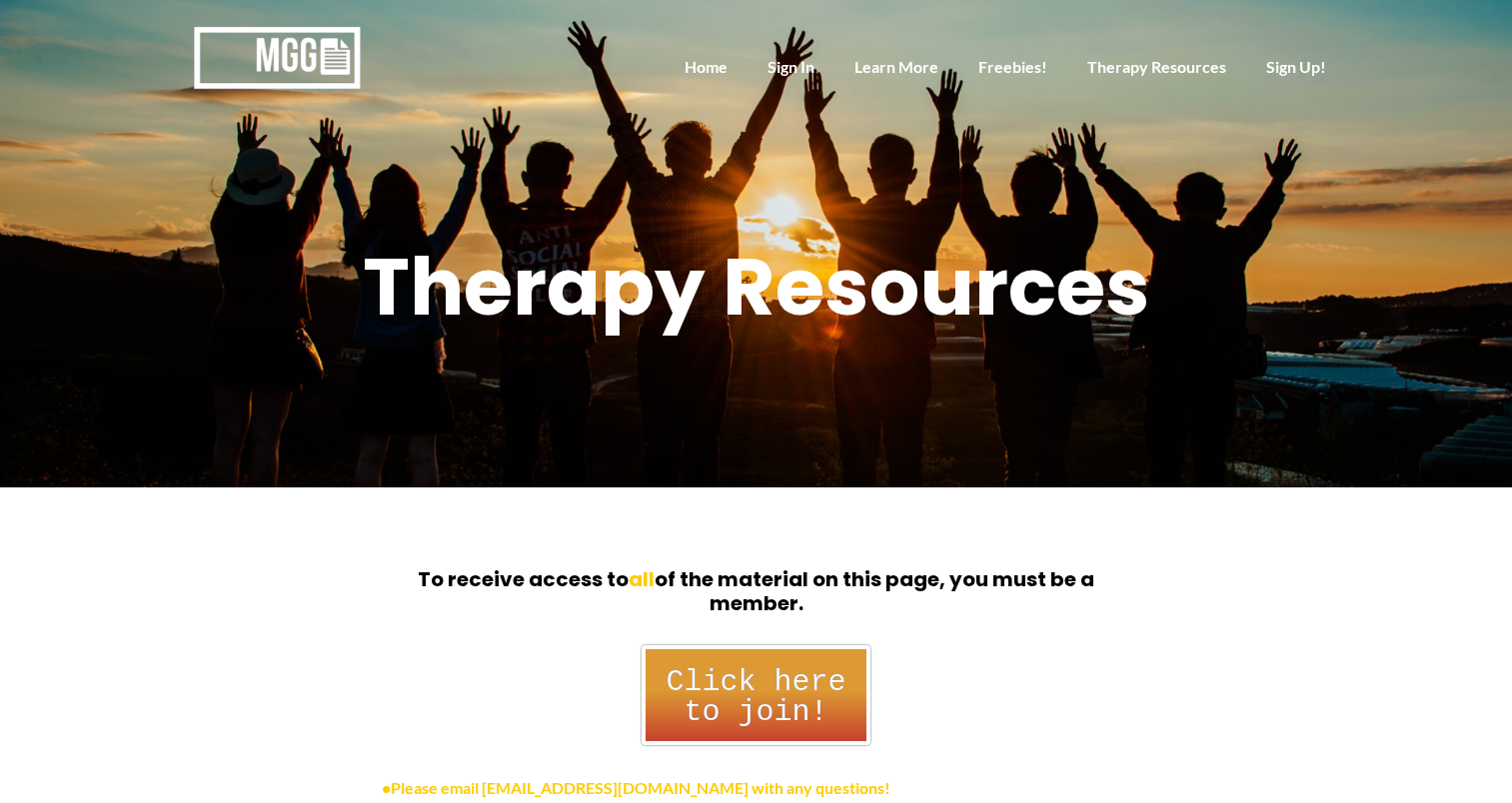 scroll, scrollTop: 0, scrollLeft: 0, axis: both 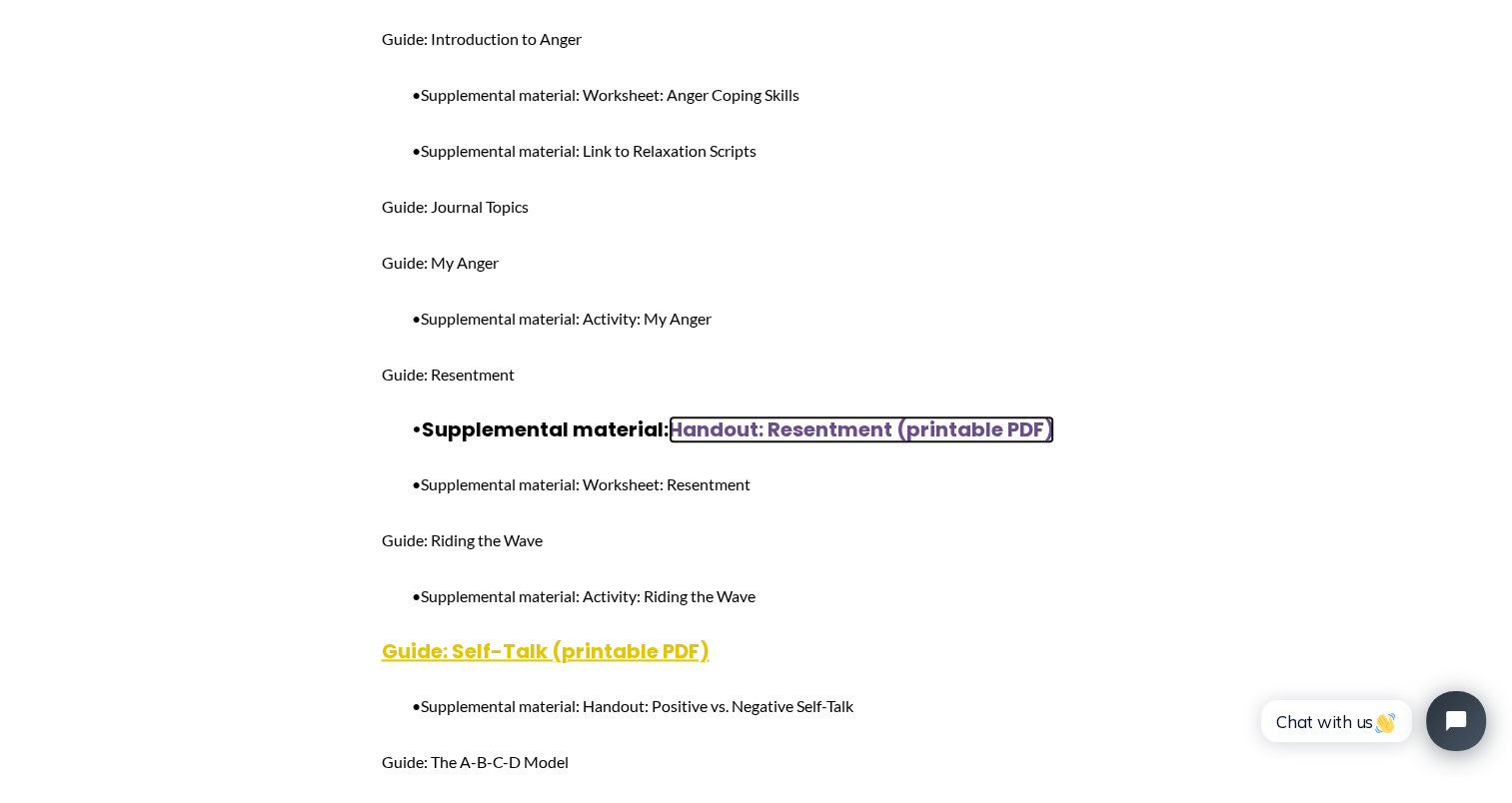 click on "Handout: Resentment (printable PDF)" at bounding box center (861, 429) 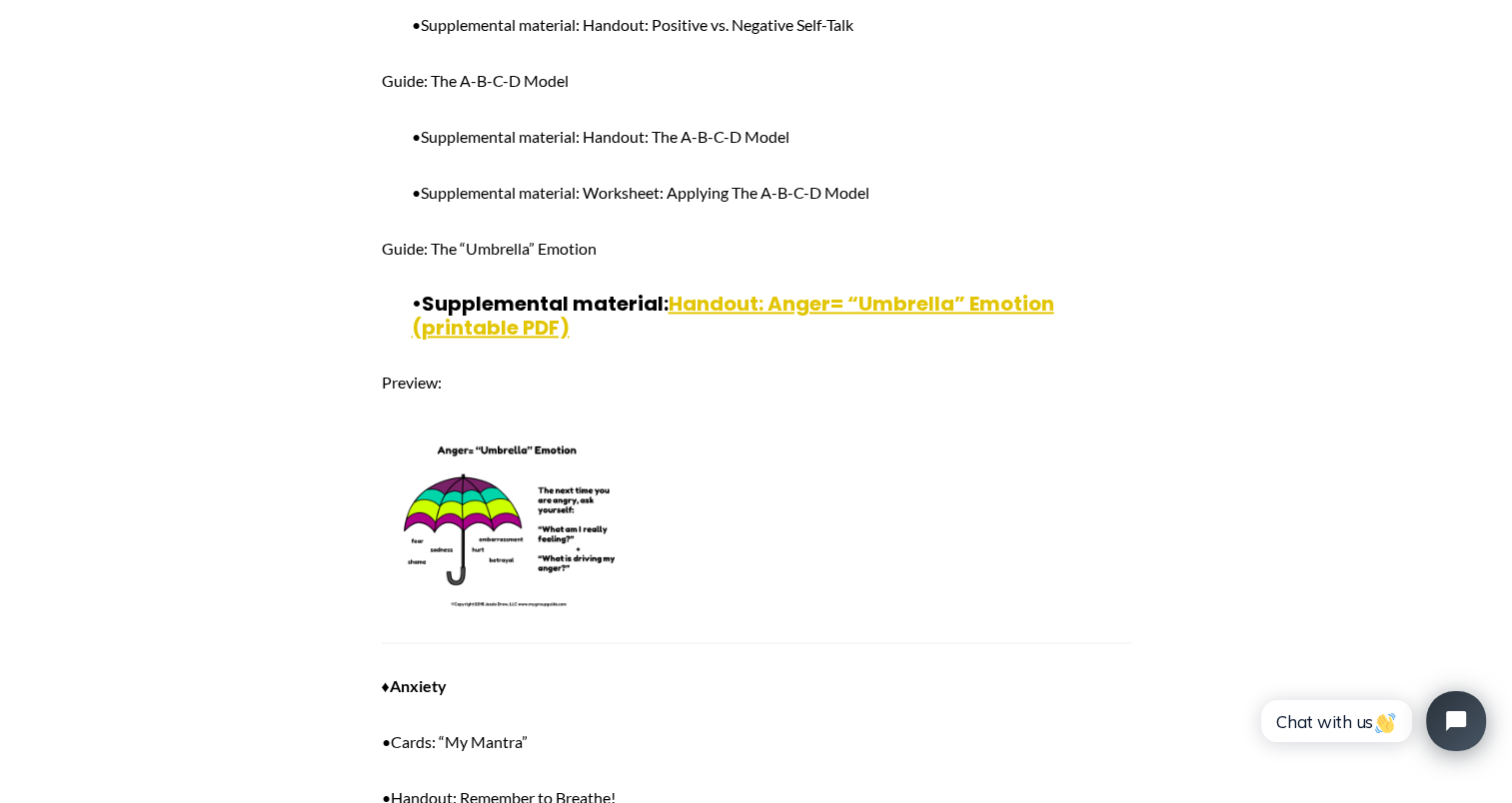 scroll, scrollTop: 2880, scrollLeft: 0, axis: vertical 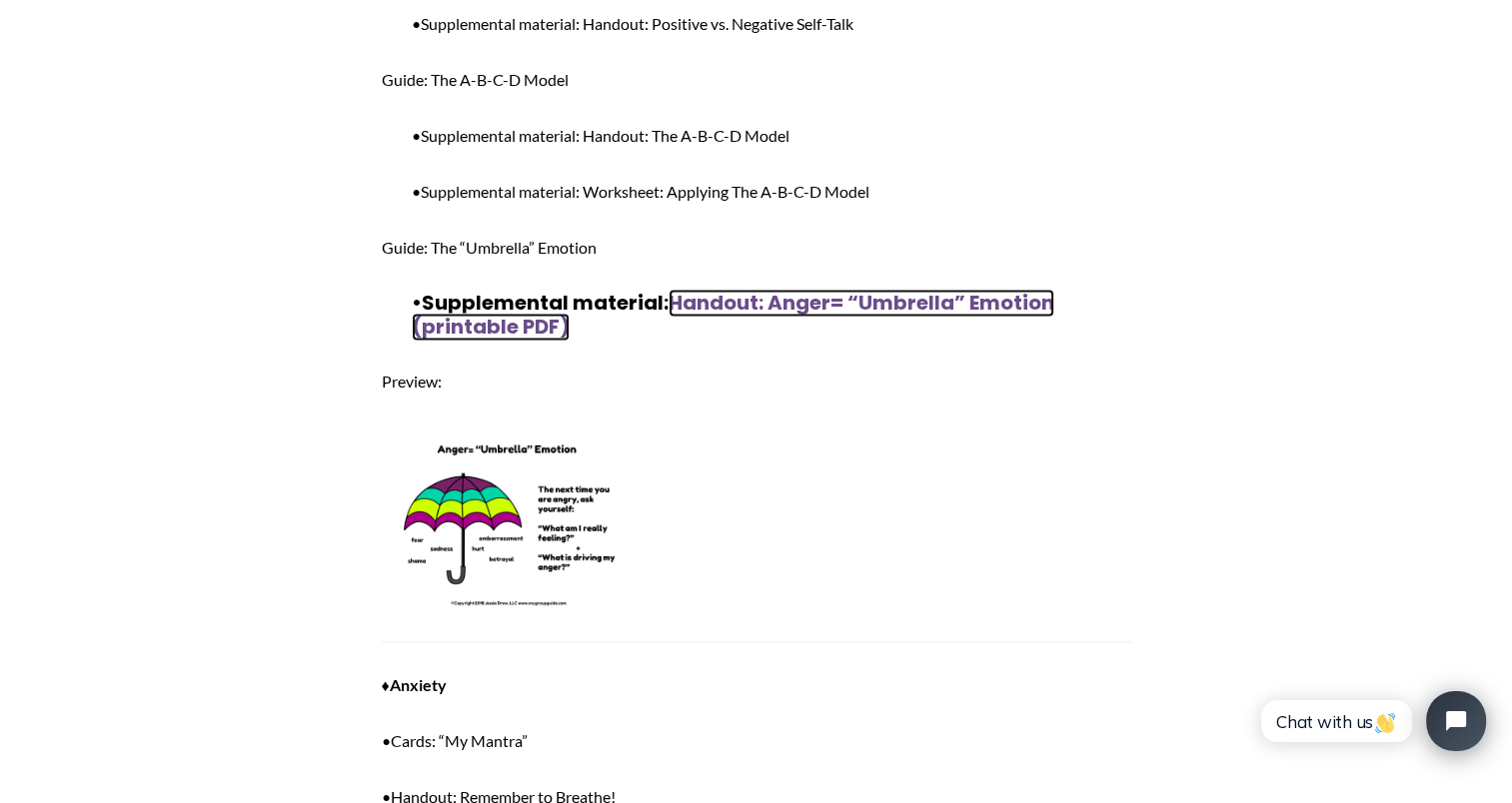 click on "Handout: Anger= “Umbrella” Emotion (printable PDF)" at bounding box center [733, 315] 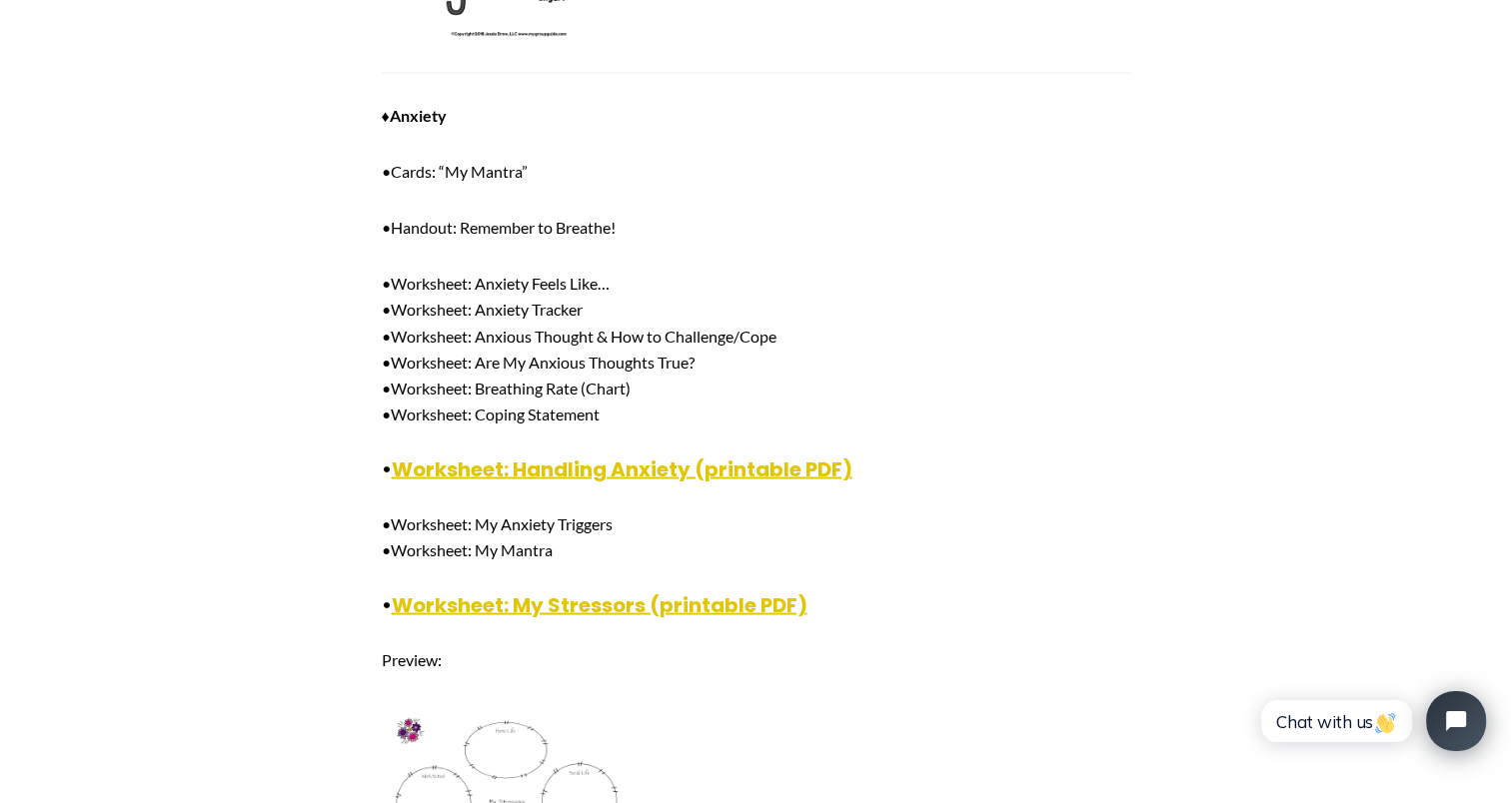 scroll, scrollTop: 3451, scrollLeft: 0, axis: vertical 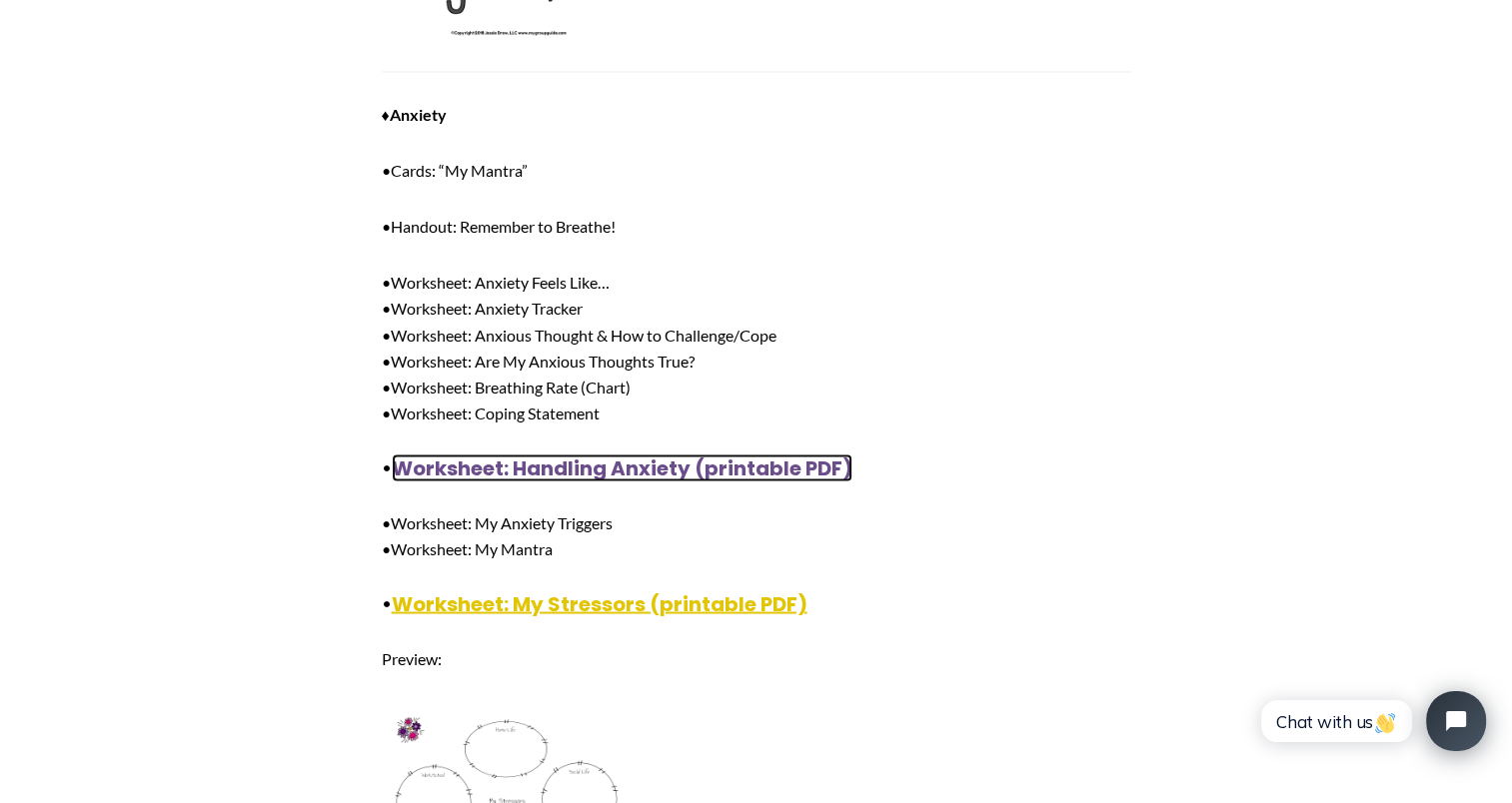 click on "Worksheet: Handling Anxiety (printable PDF)" at bounding box center [622, 467] 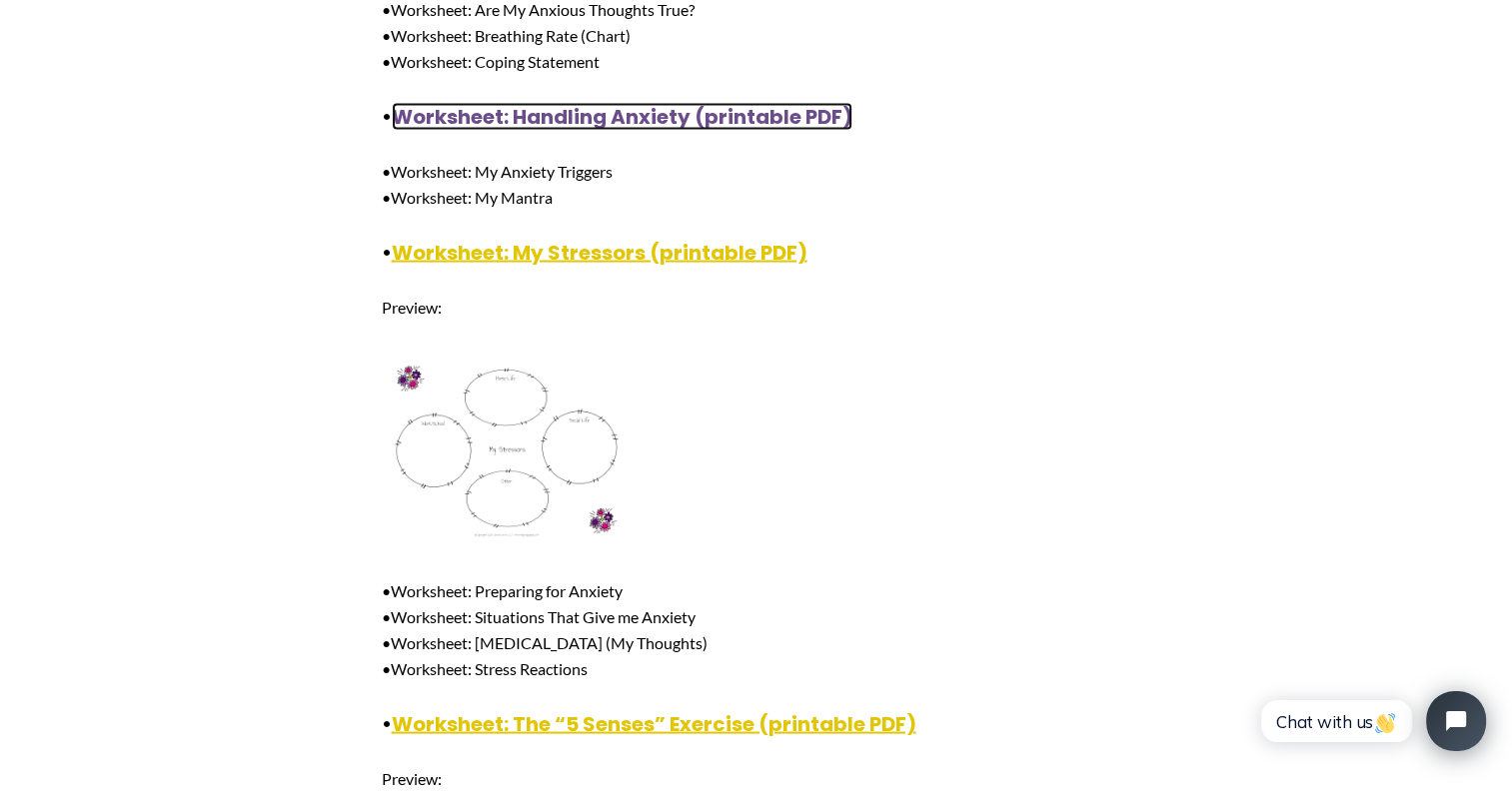 scroll, scrollTop: 3803, scrollLeft: 0, axis: vertical 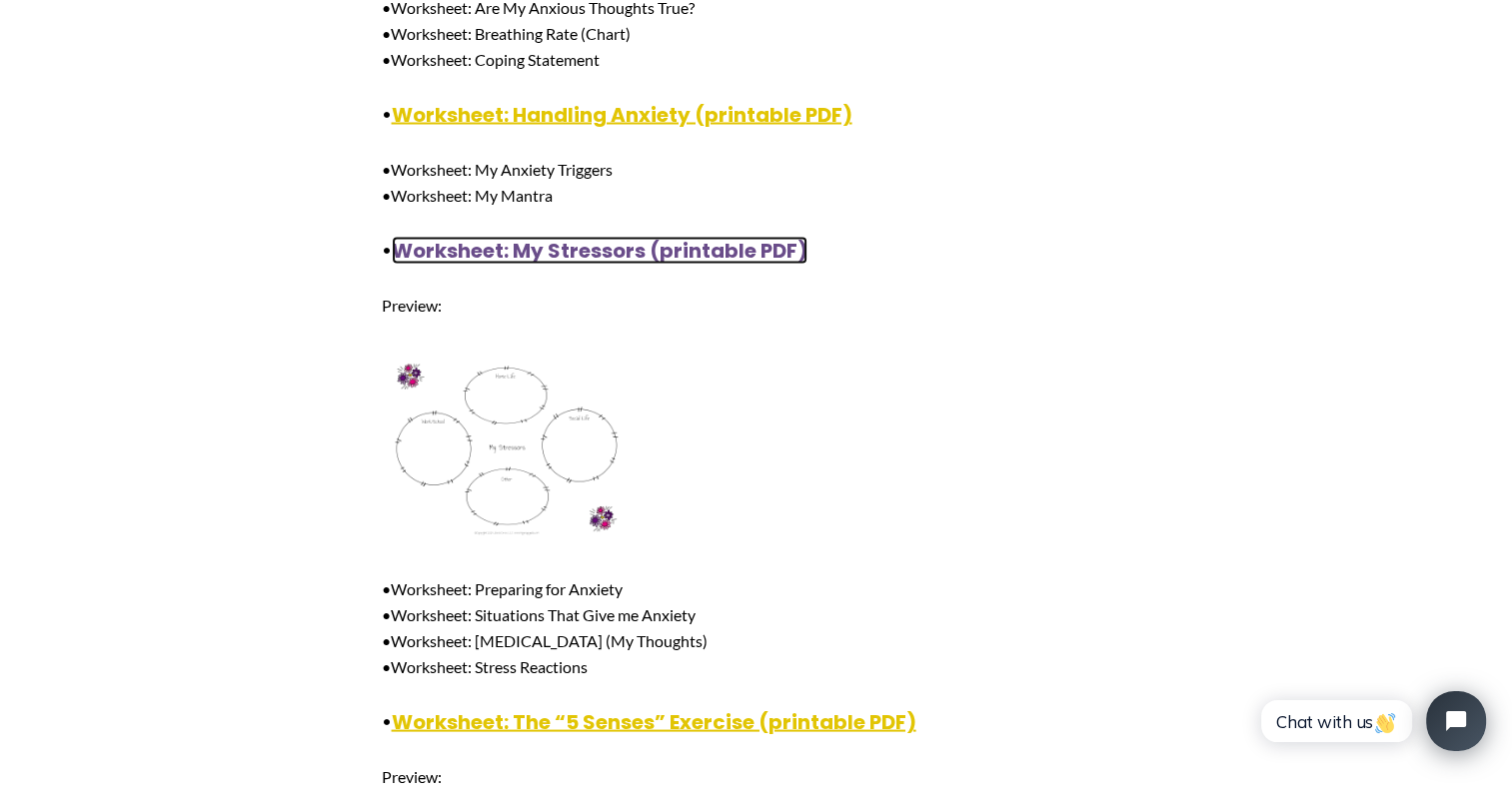 click on "Worksheet: My Stressors (printable PDF)" at bounding box center (600, 251) 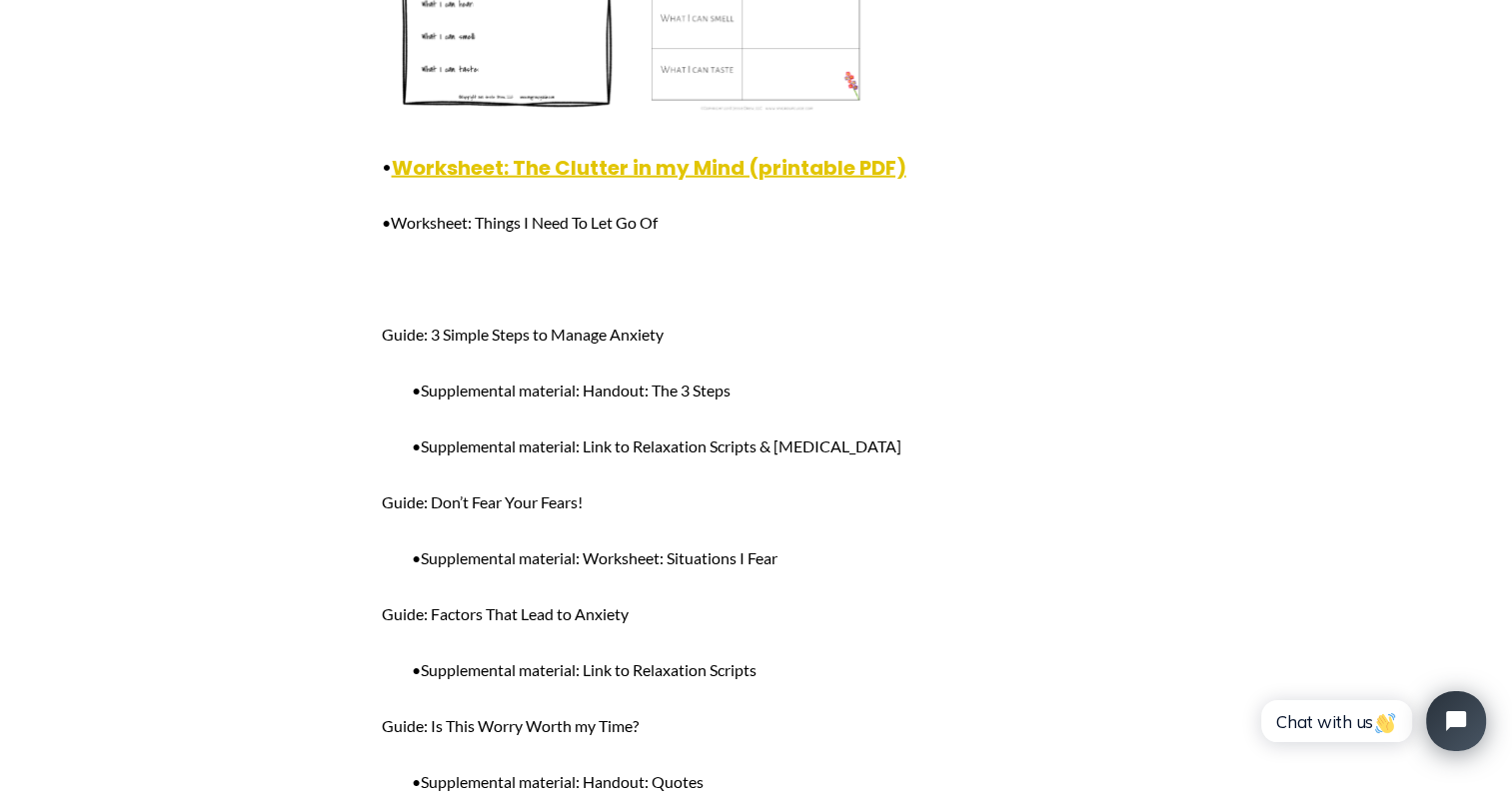 scroll, scrollTop: 4838, scrollLeft: 0, axis: vertical 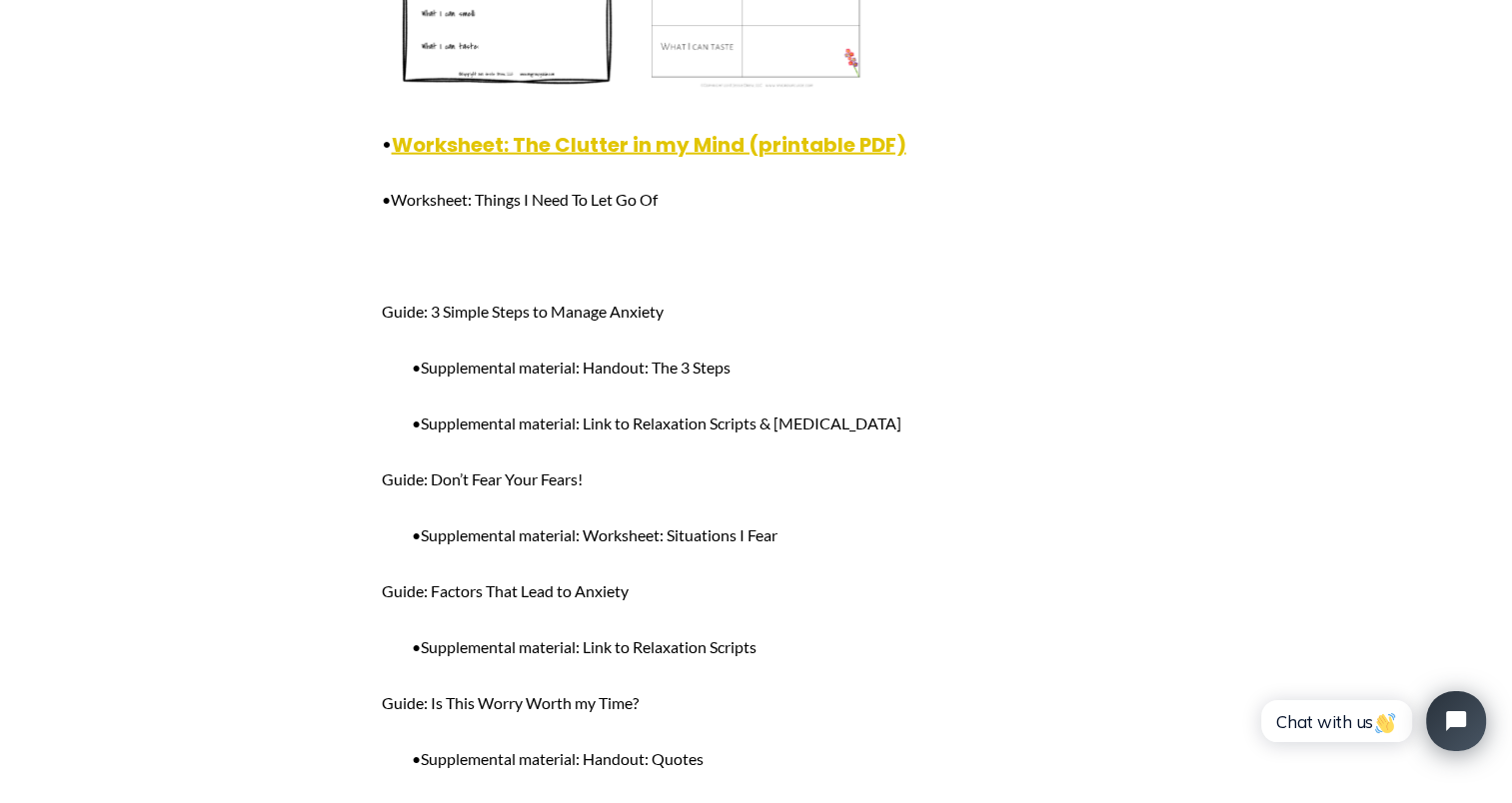 click on "To receive access to  all  of the material on this page, you must be a member.
Click here to join!
•Please email support@mygroupguide.com with any questions!
For resources for children, click  here .
♦ADHD
•Handout: Signs of ADHD in Teens & Adults
•Worksheet: Distractions
• Worksheet: Situation-Difficulties-Response
♦Anger
•Task Cards: Anger Management
-For adults
•Task Cards: Anger Management
-For teens
•Handout: Anger Management Tips
•Handout: Anger Rules
•Handout: Dealing With Another Person’s Anger
• Worksheet: Consequences (printable PDF)
Preview:
•Worksheet: Criticism
•Worksheet: External & Internal Triggers
•Worksheet: Healthy vs. Unhealthy Anger
•Worksheet: I Struggle To/With…
•Worksheet: Levels of Anger
•Worksheet: Trigger-Response V. 1
•Worksheet: Trigger-Response V. 2
Guide: Introduction to Anger
Guide: Journal Topics" at bounding box center (756, 13256) 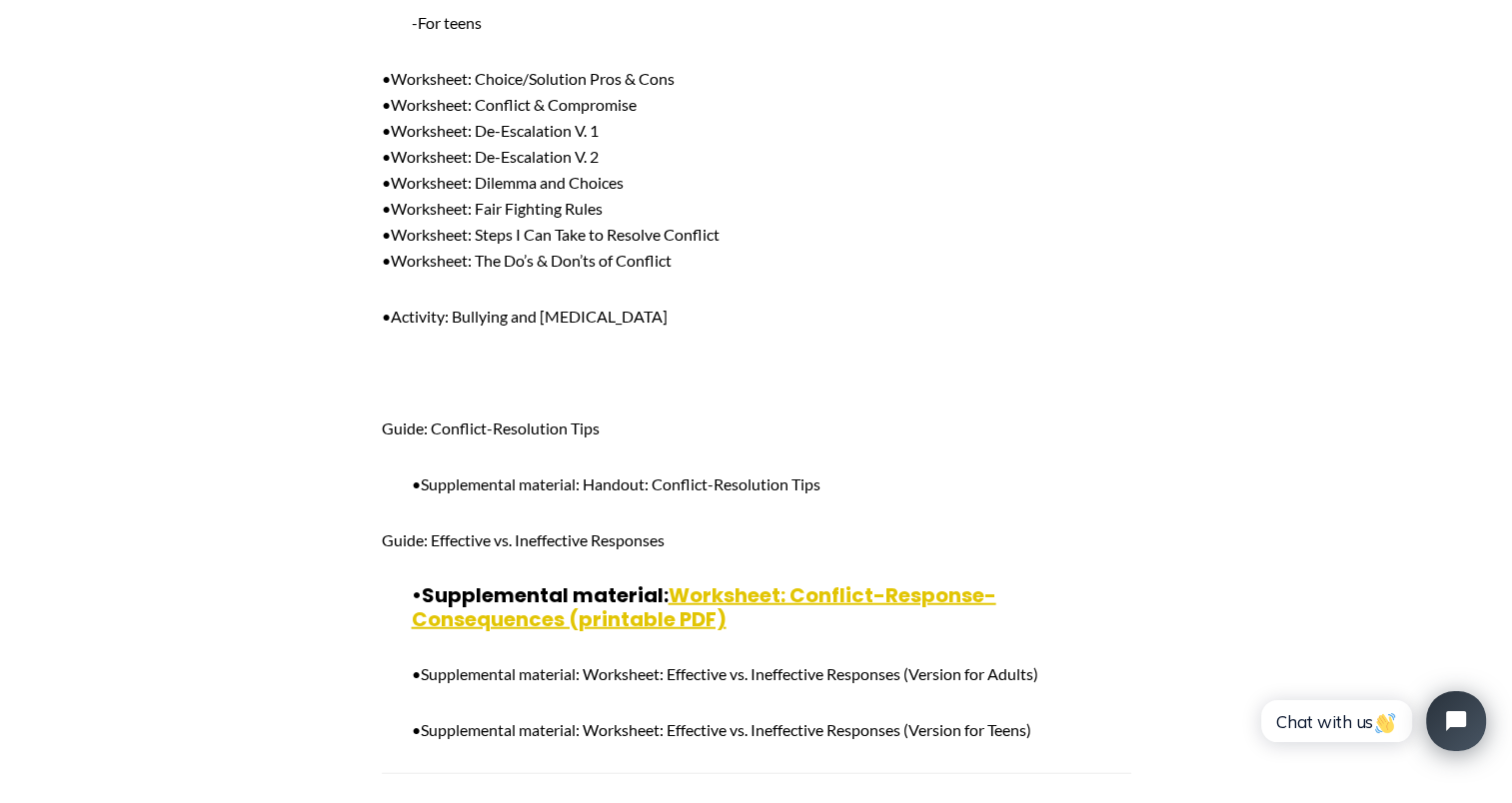 scroll, scrollTop: 12244, scrollLeft: 0, axis: vertical 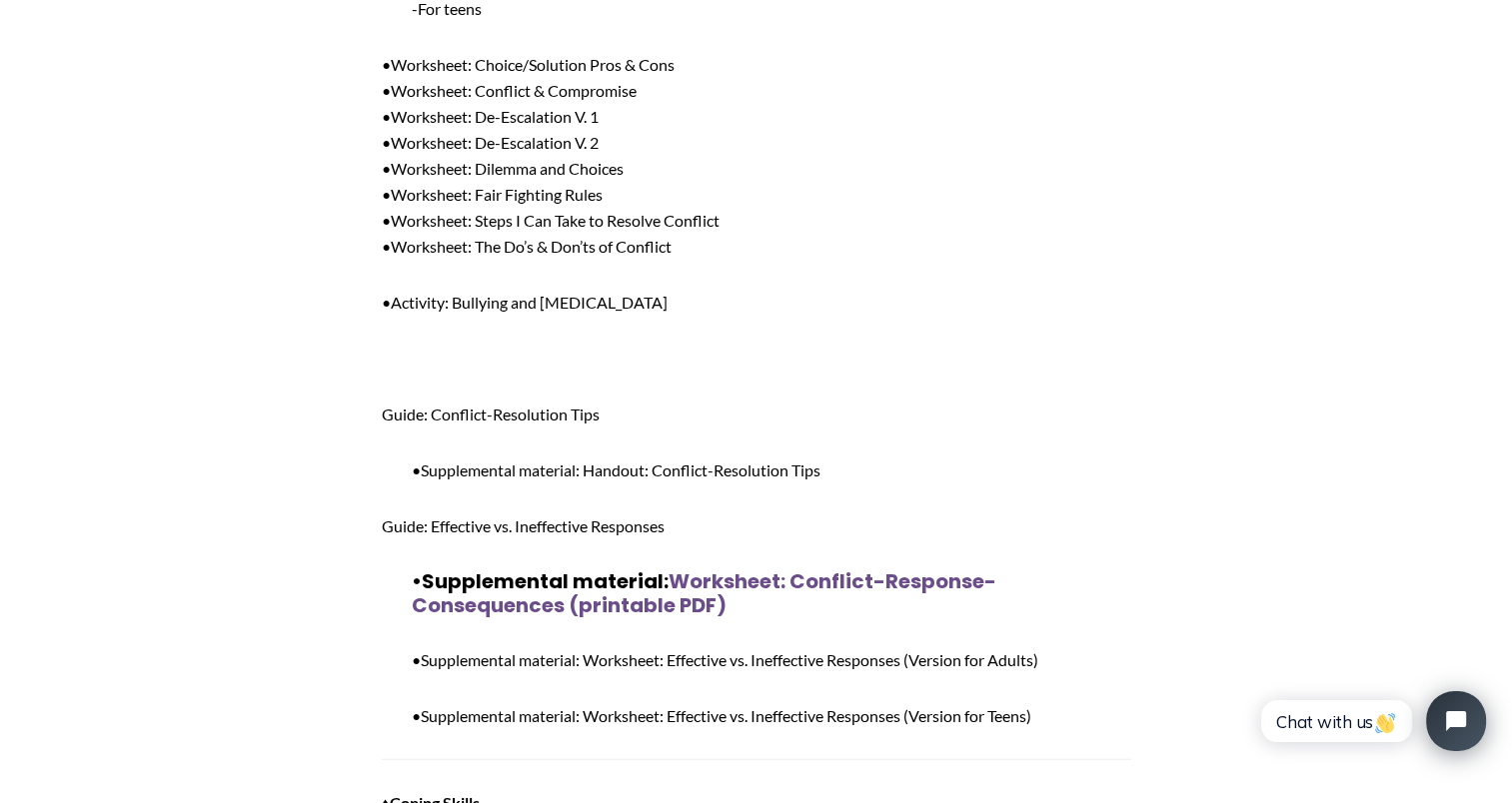 click on "Worksheet: Conflict-Response-Consequences (printable PDF)" at bounding box center (704, 593) 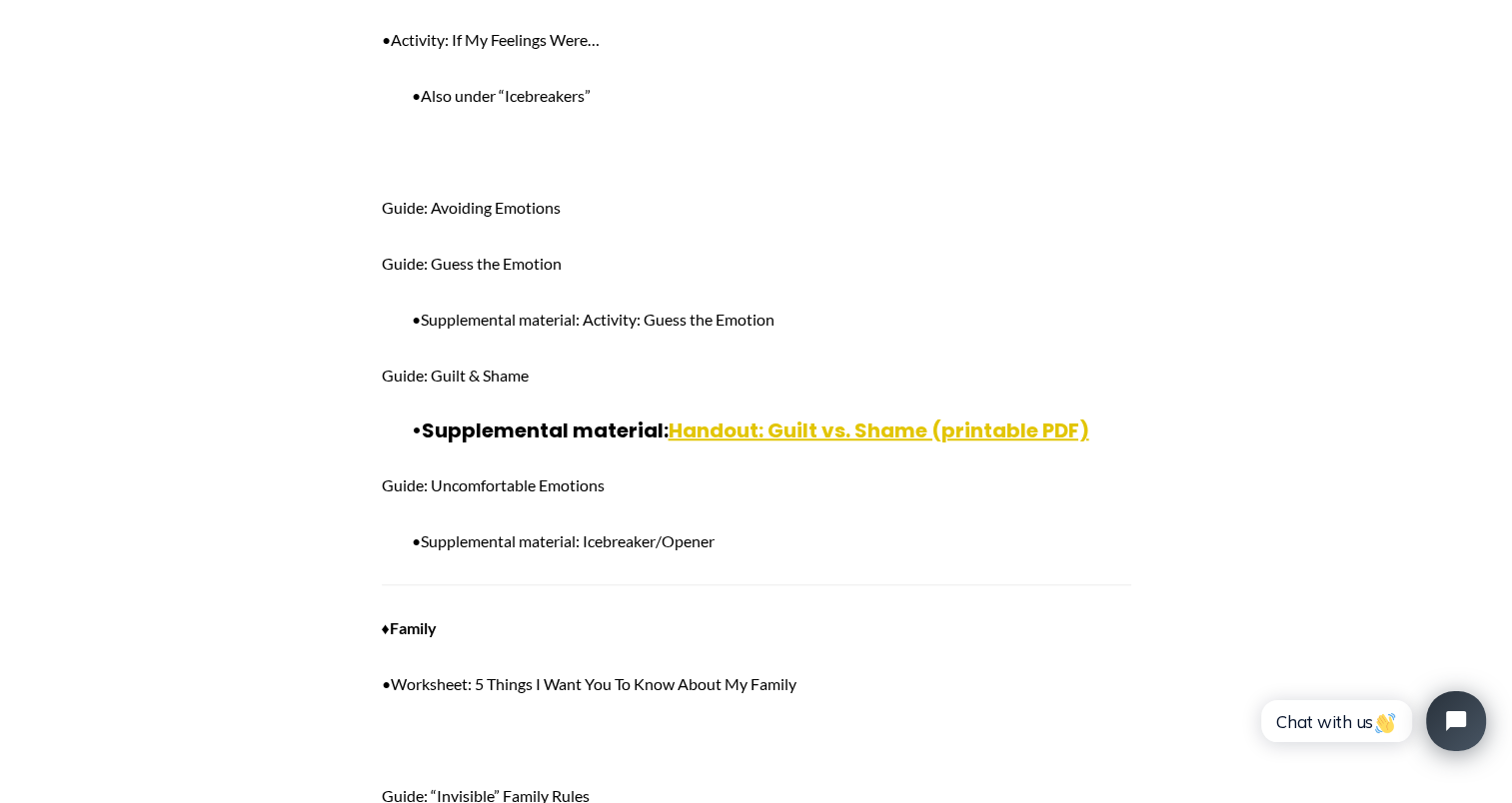 scroll, scrollTop: 16655, scrollLeft: 0, axis: vertical 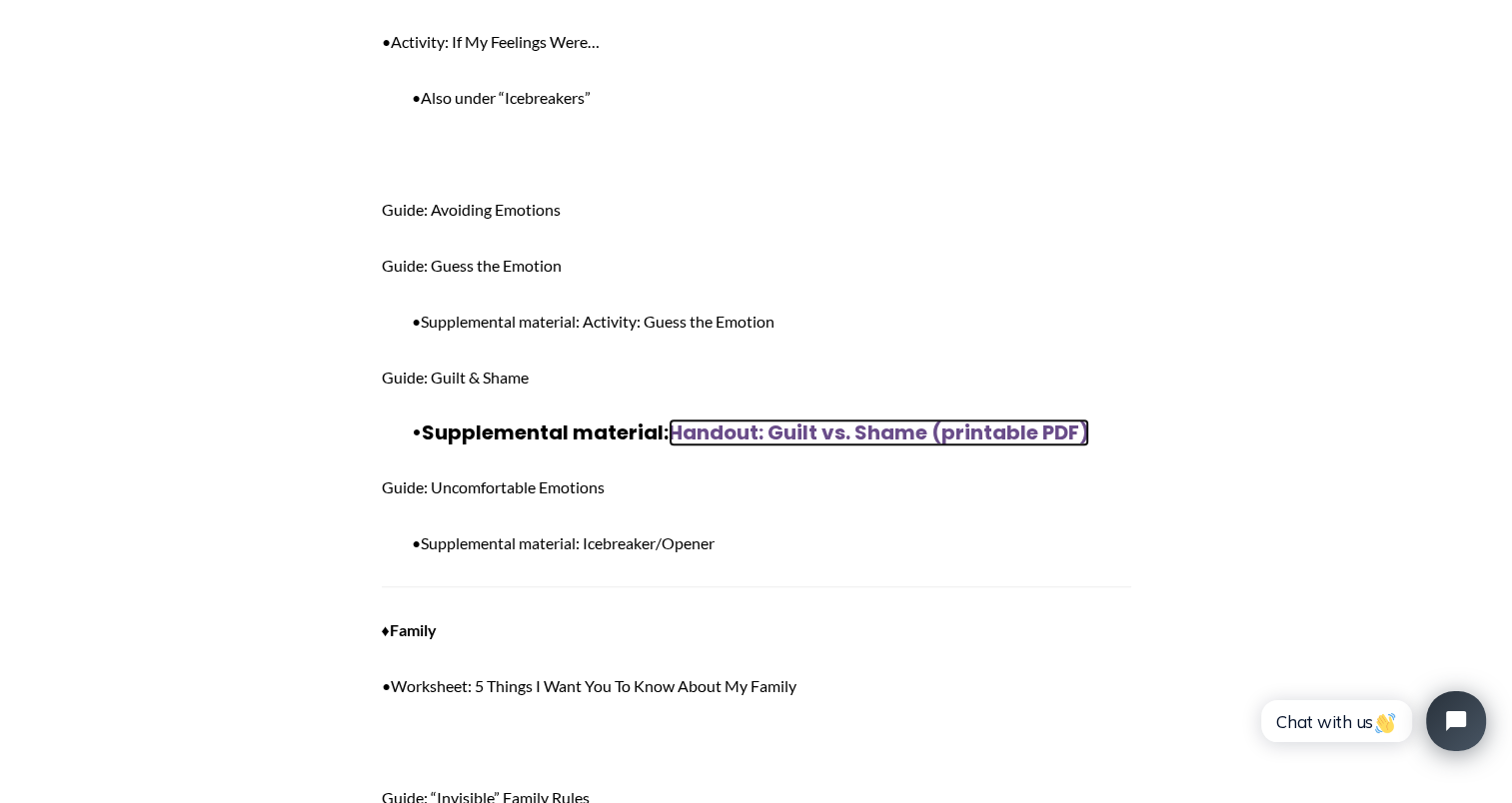click on "Handout: Guilt vs. Shame (printable PDF)" at bounding box center [878, 432] 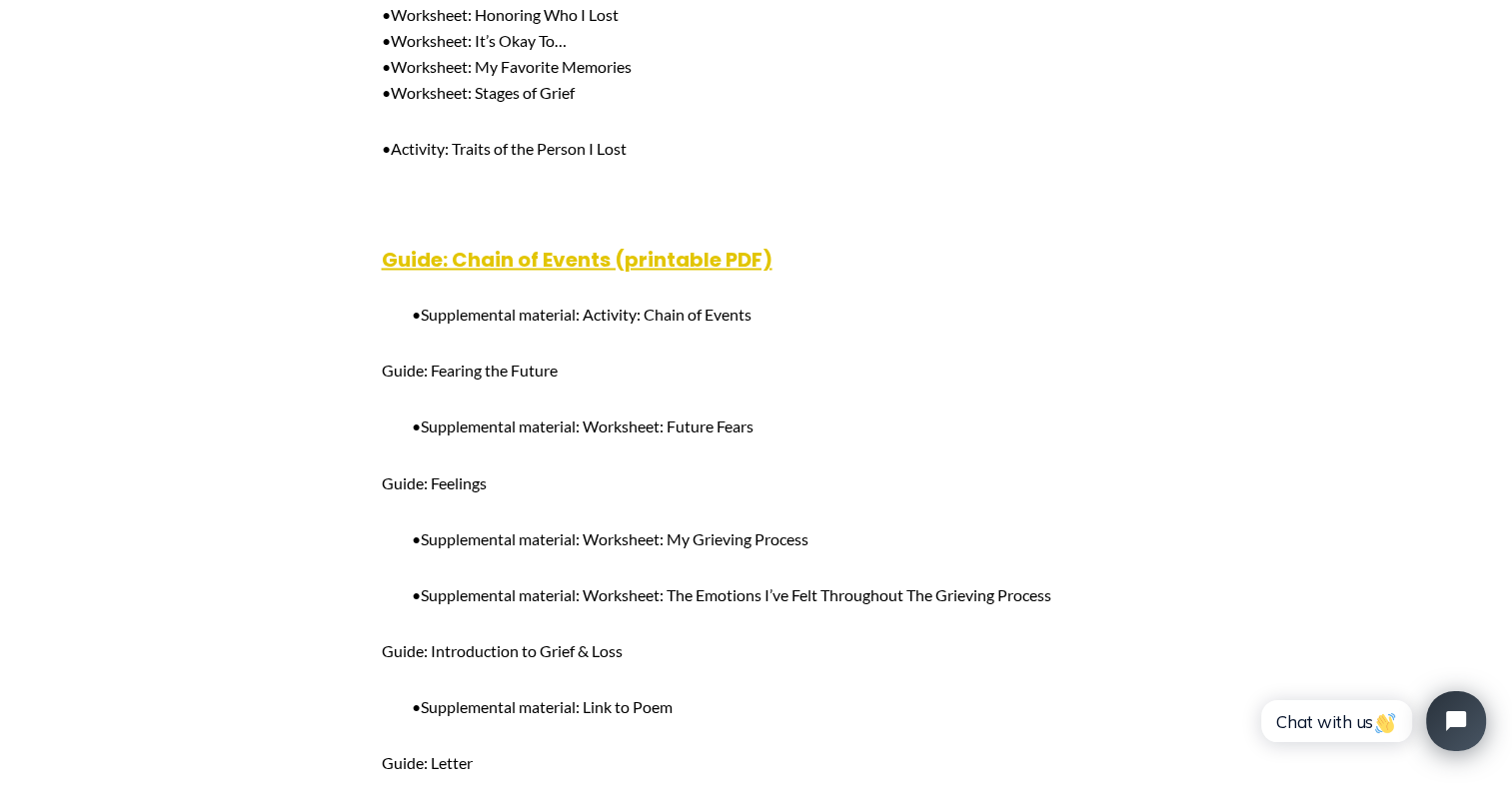 scroll, scrollTop: 18440, scrollLeft: 0, axis: vertical 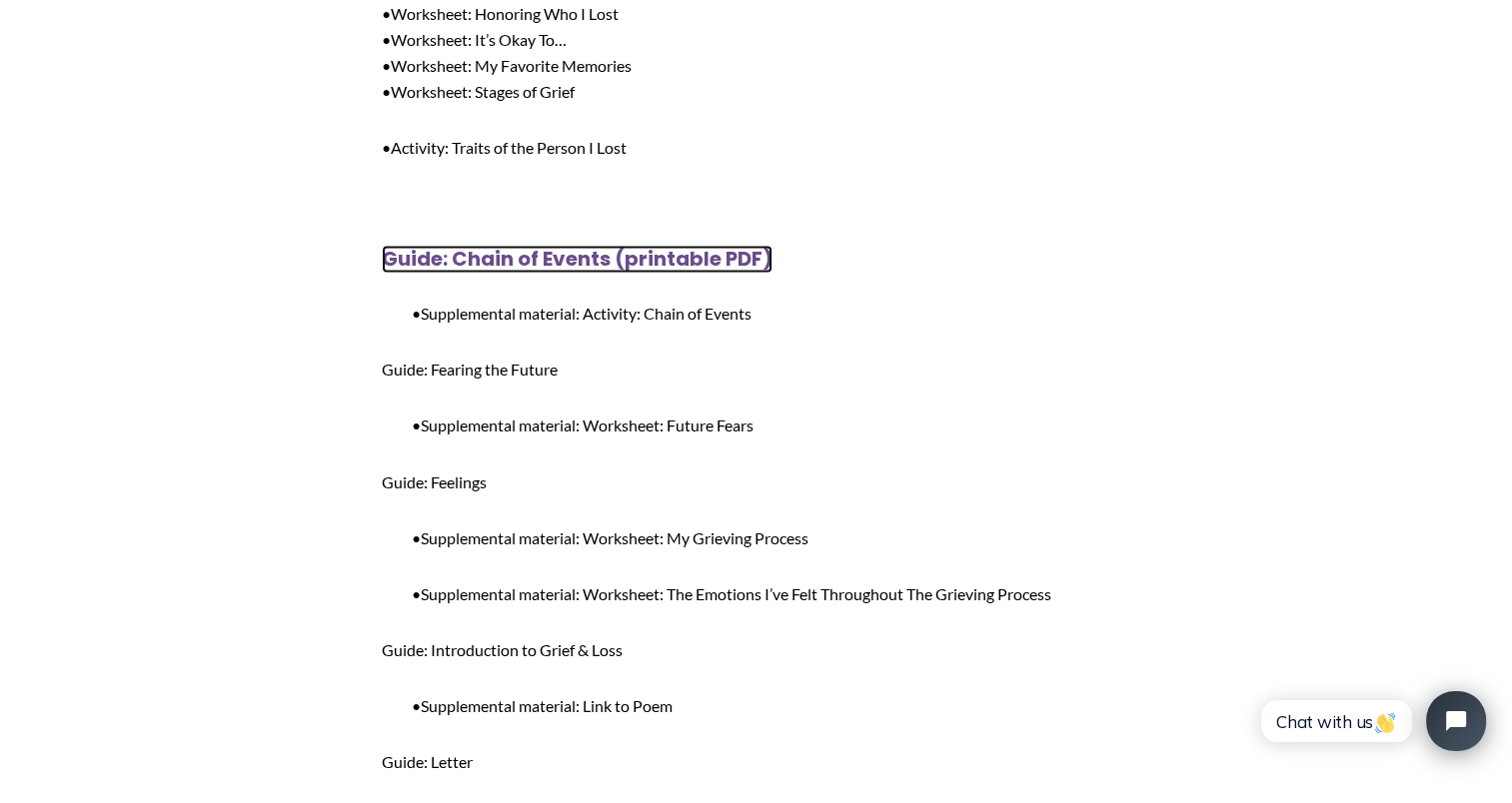 click on "Guide: Chain of Events (printable PDF)" at bounding box center (577, 259) 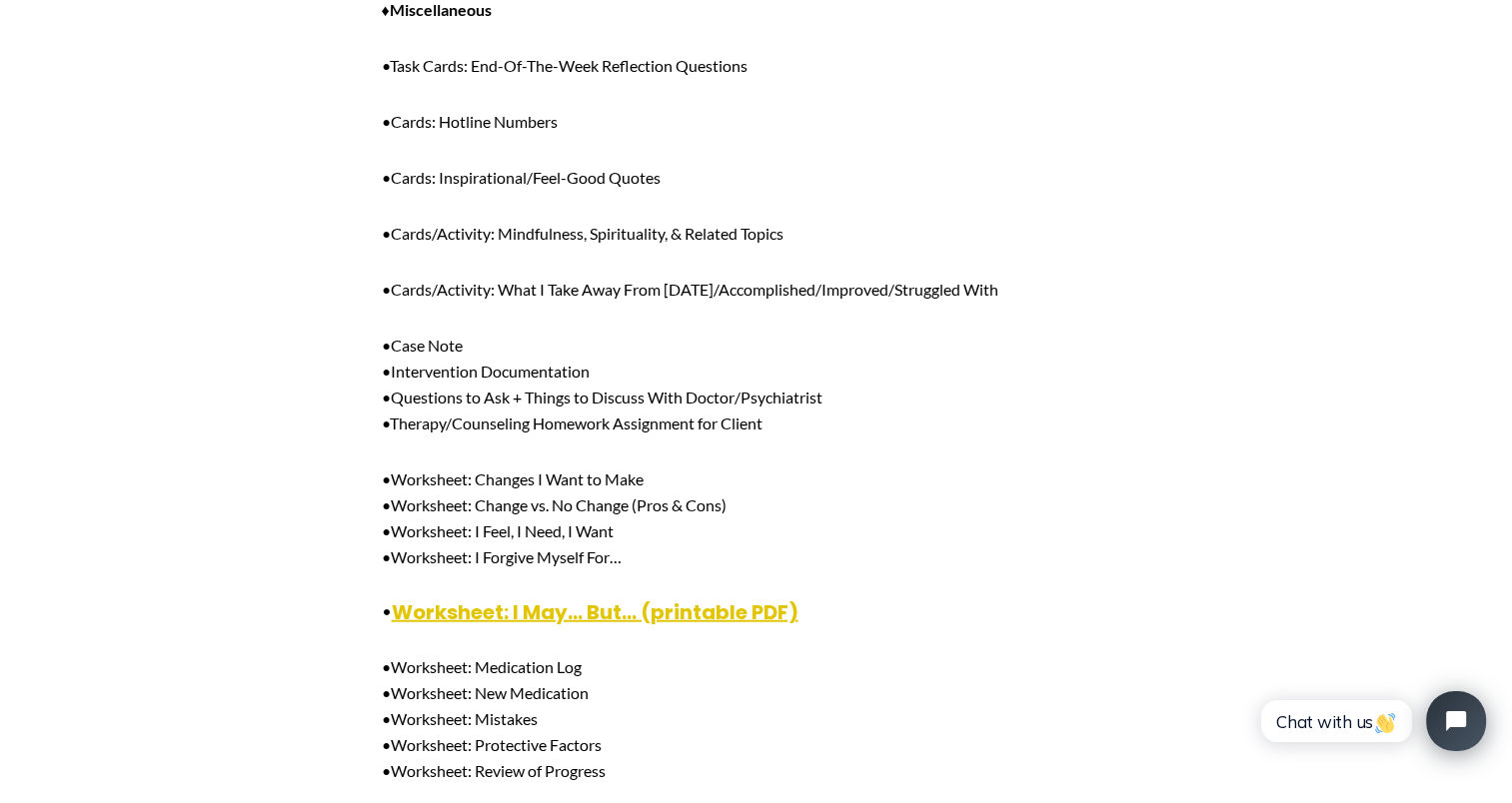 scroll, scrollTop: 19977, scrollLeft: 0, axis: vertical 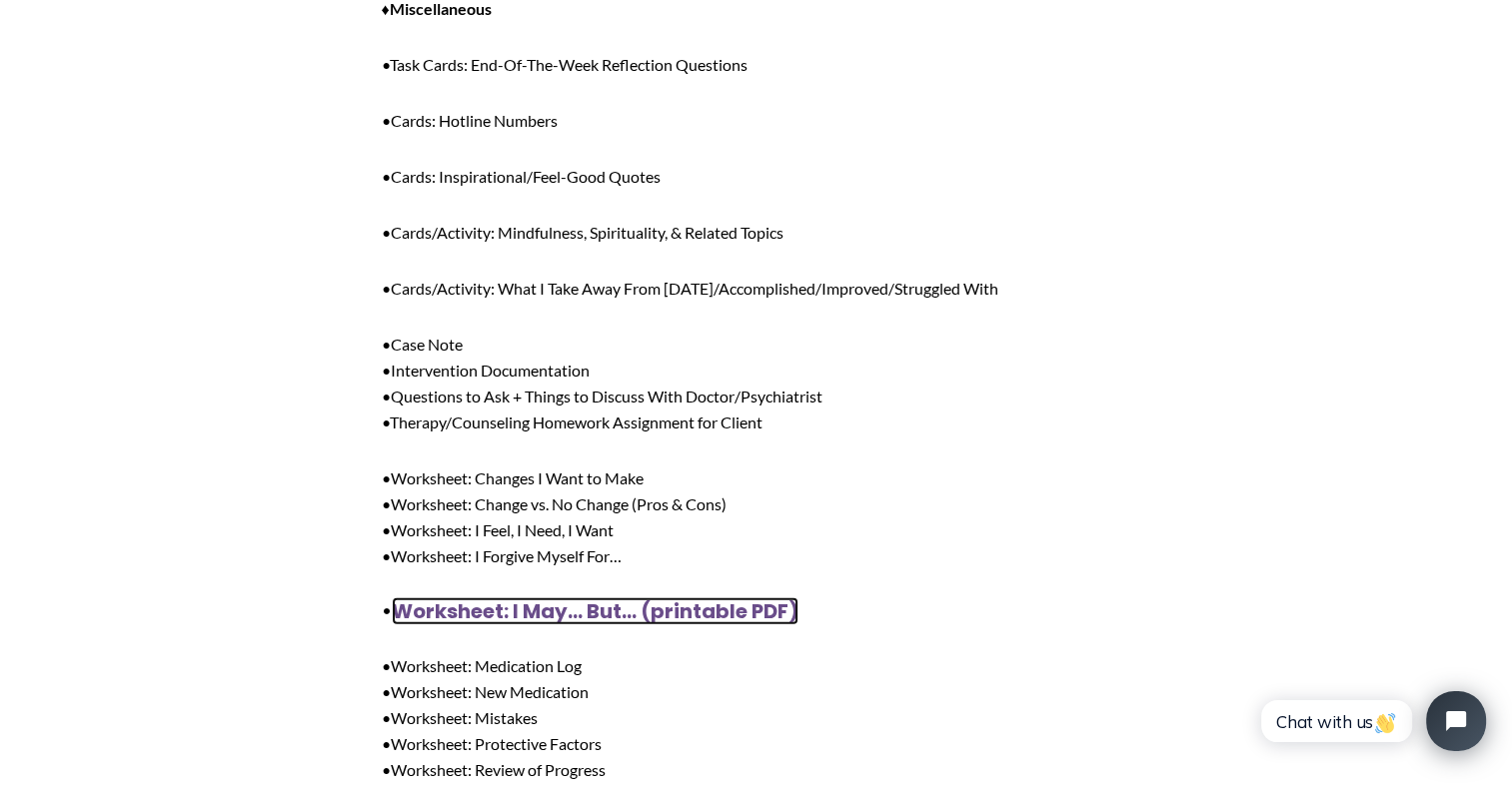 click on "Worksheet: I May… But… (printable PDF)" at bounding box center [595, 611] 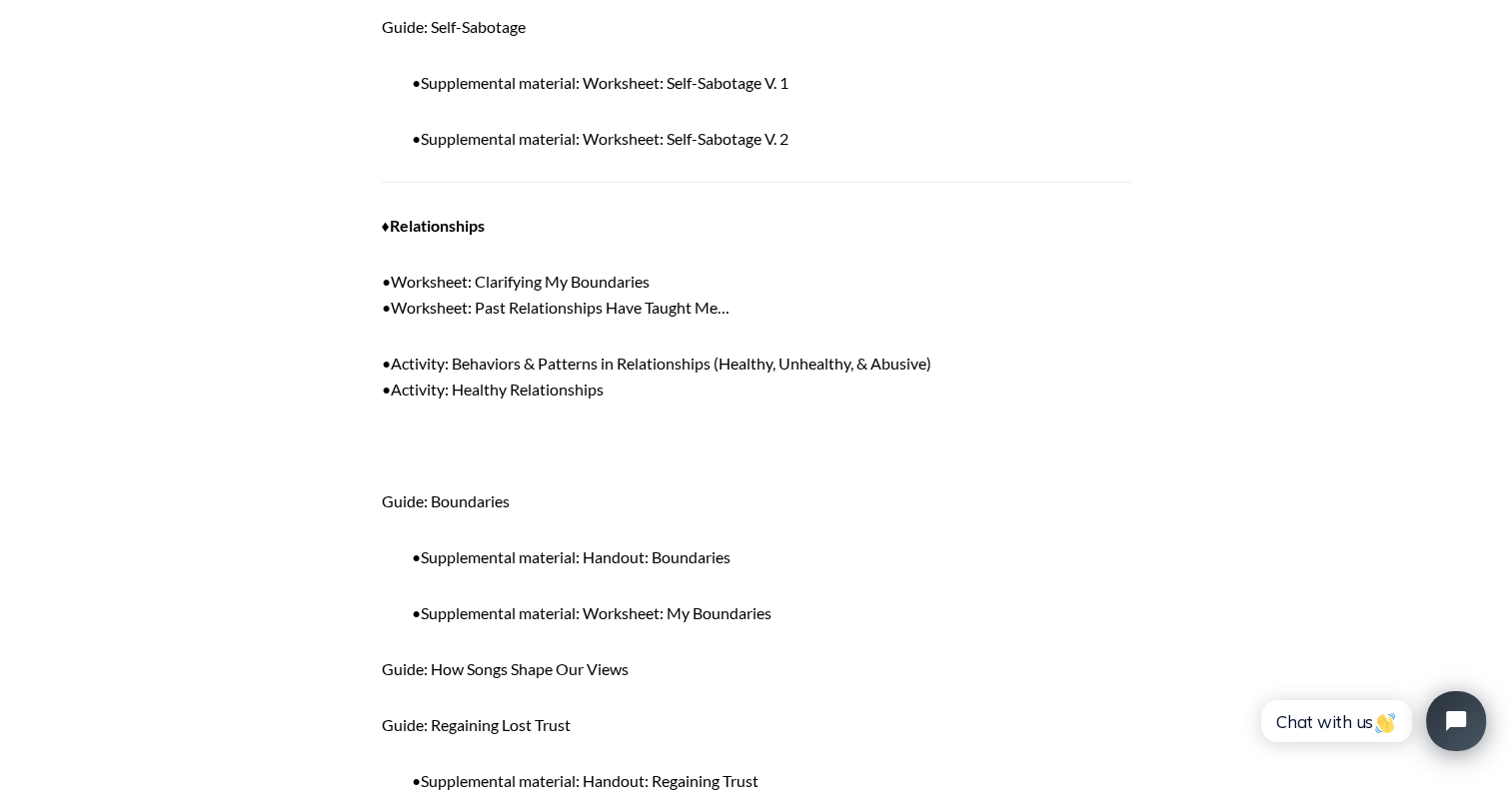 scroll, scrollTop: 21893, scrollLeft: 0, axis: vertical 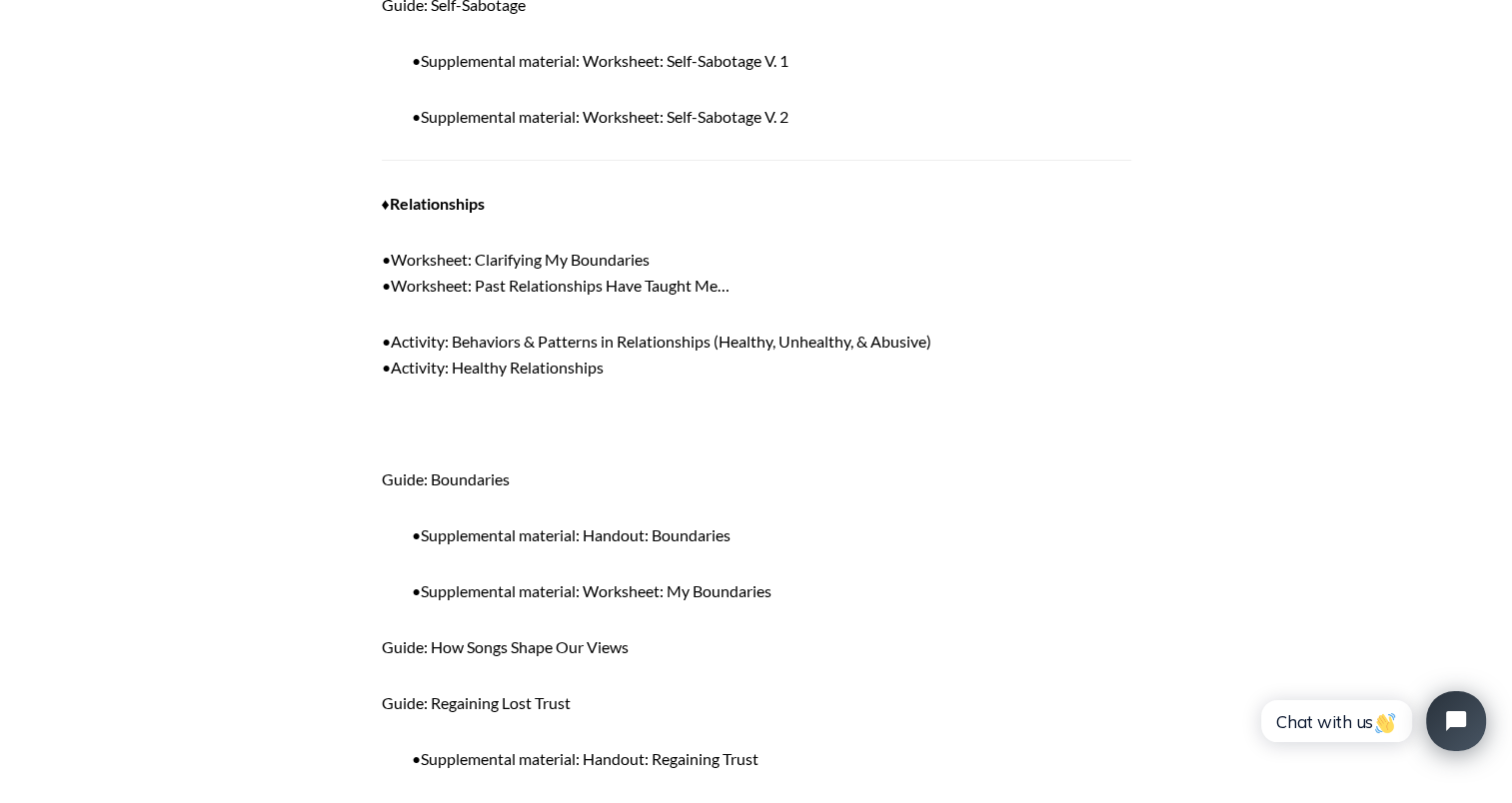 drag, startPoint x: 1293, startPoint y: 0, endPoint x: 937, endPoint y: 208, distance: 412.31056 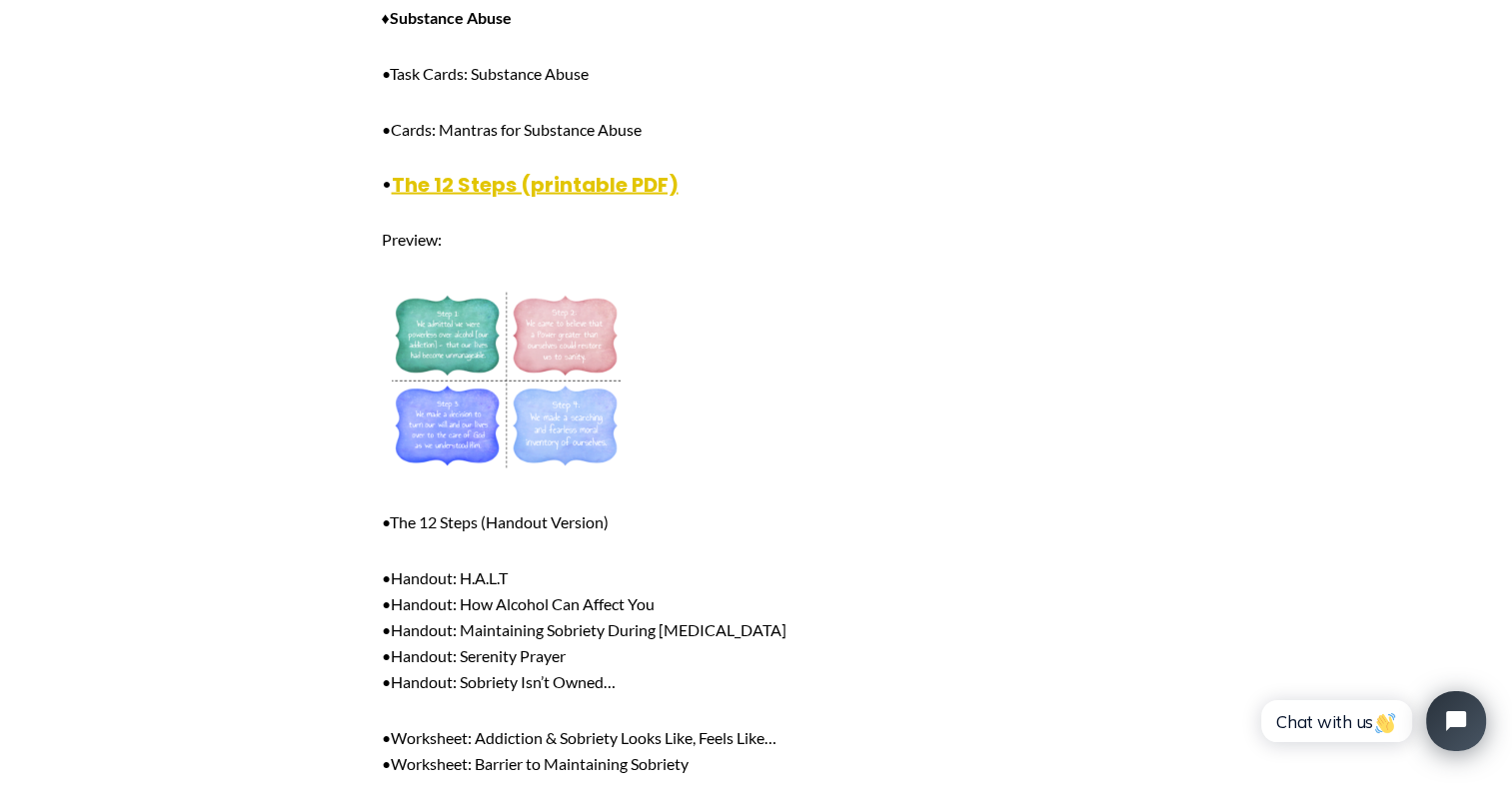 scroll, scrollTop: 26799, scrollLeft: 0, axis: vertical 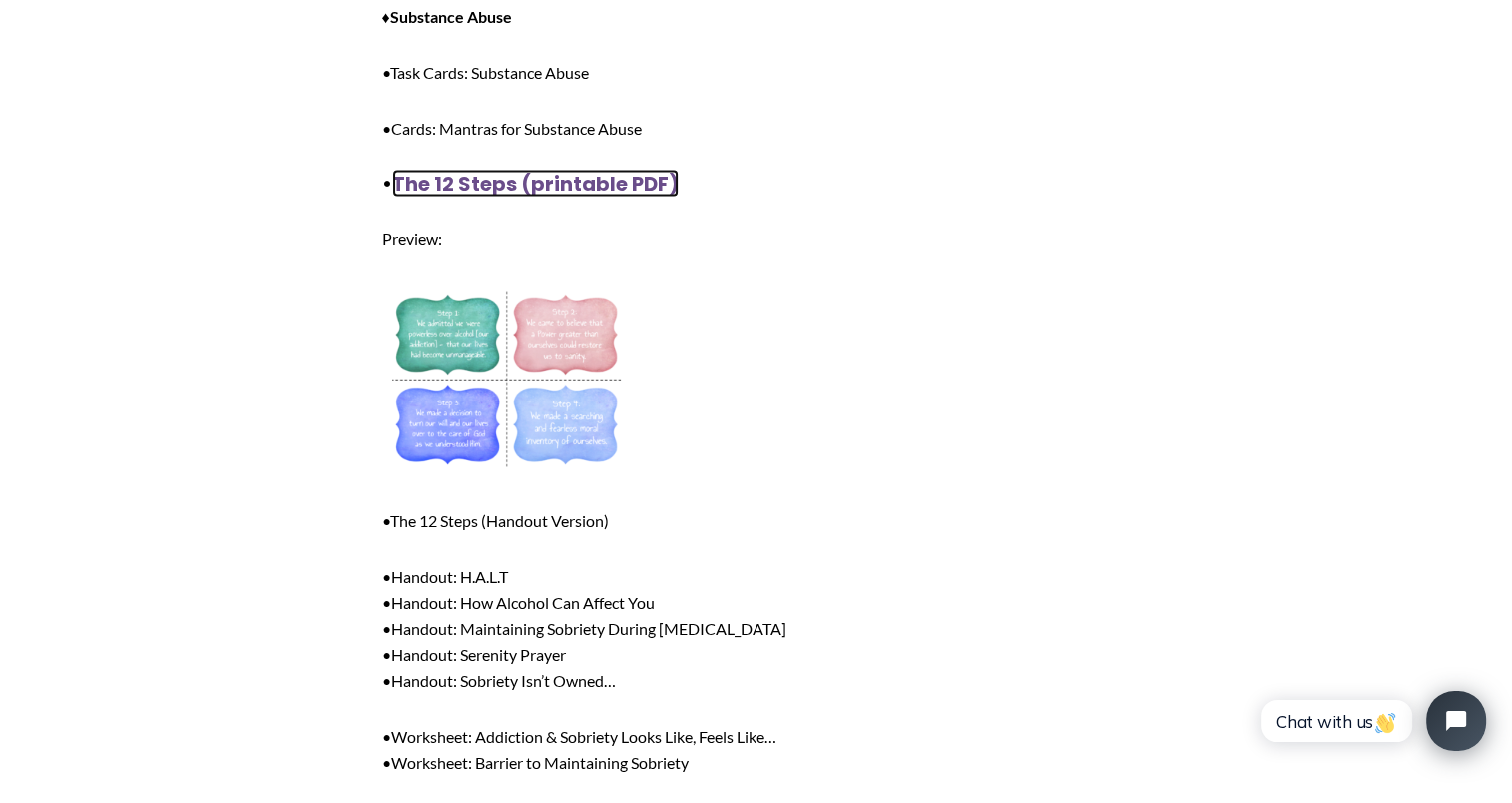 click on "The 12 Steps (printable PDF)" at bounding box center [535, 184] 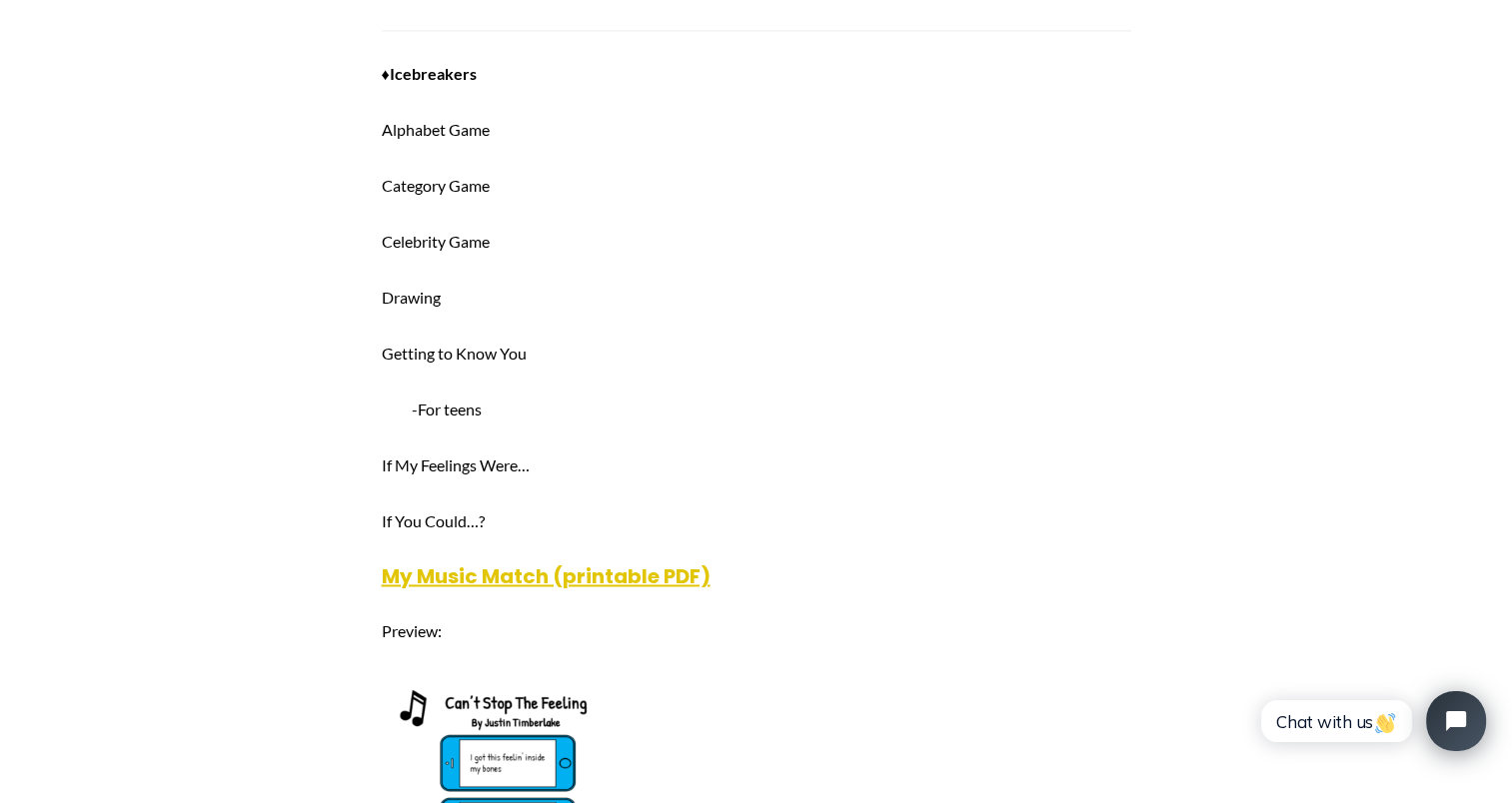 scroll, scrollTop: 33142, scrollLeft: 0, axis: vertical 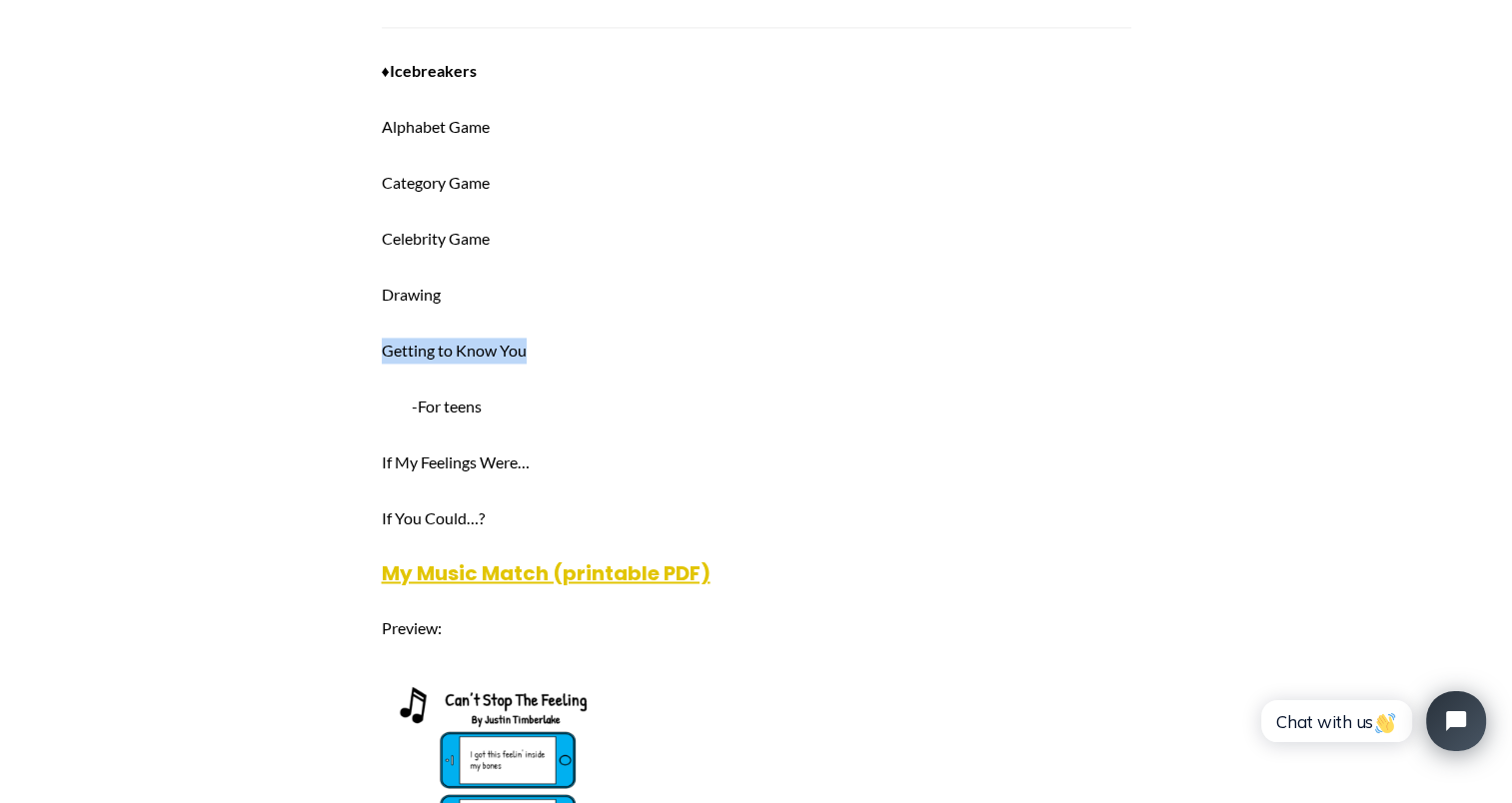 drag, startPoint x: 524, startPoint y: 368, endPoint x: 367, endPoint y: 368, distance: 157 